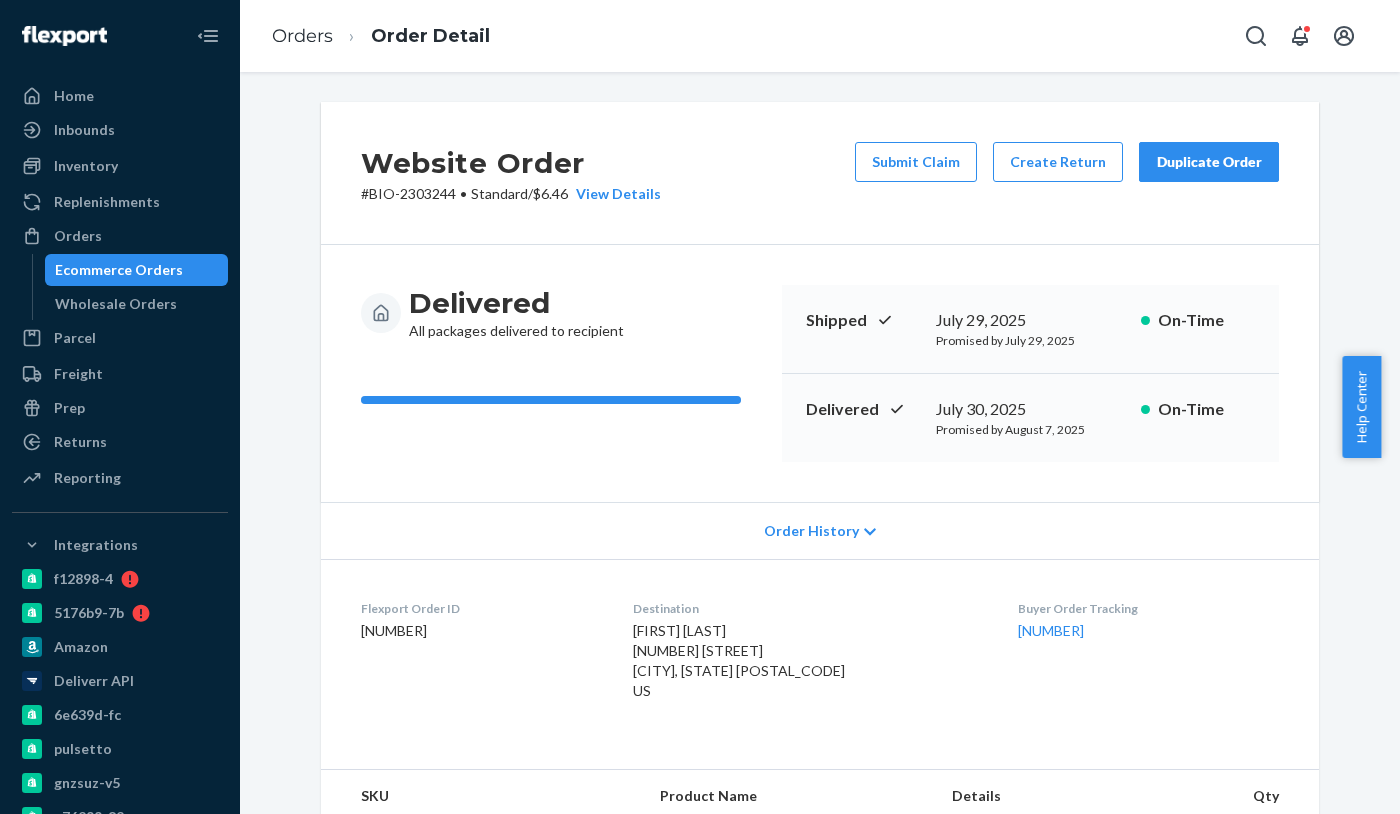 scroll, scrollTop: 0, scrollLeft: 0, axis: both 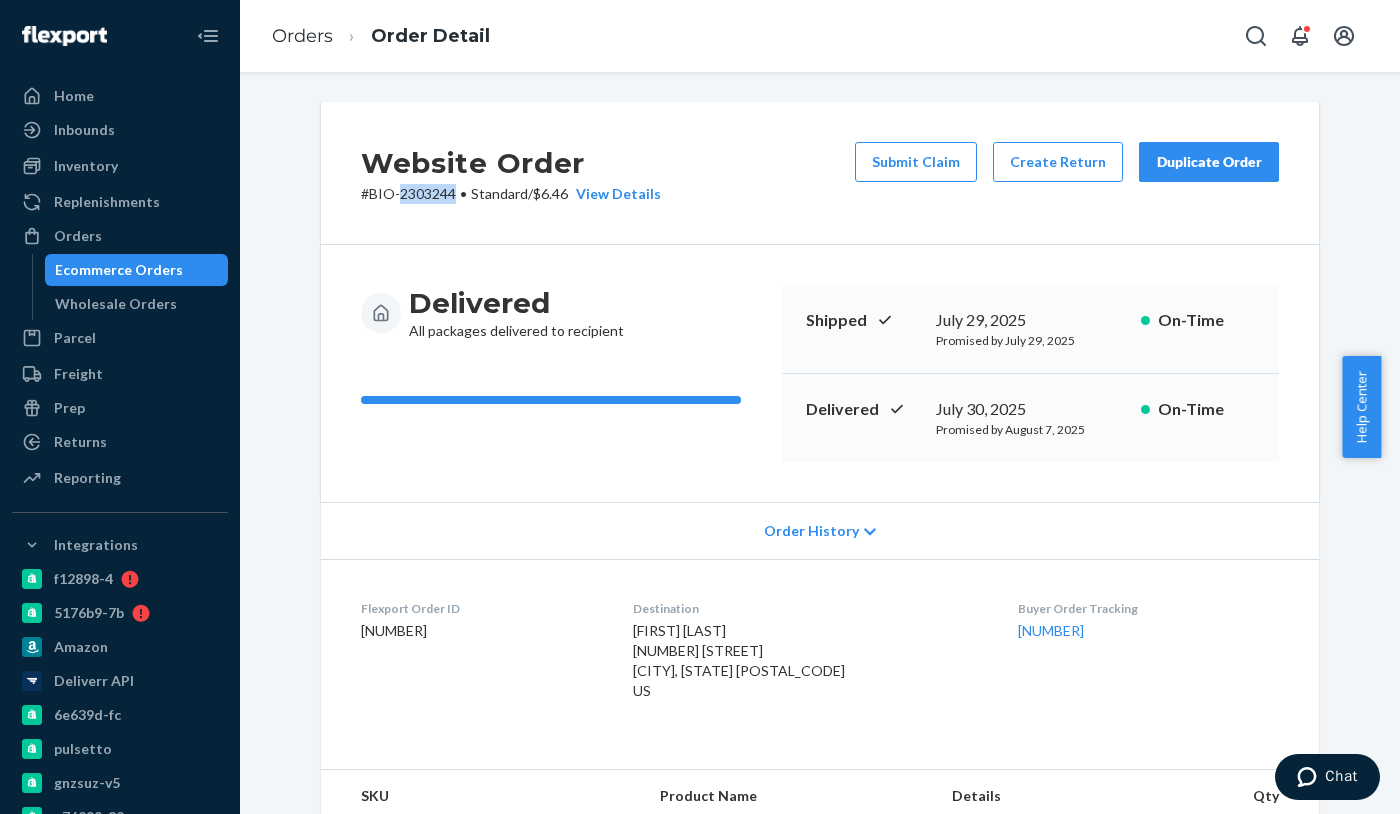 click on "Ecommerce Orders" at bounding box center (137, 270) 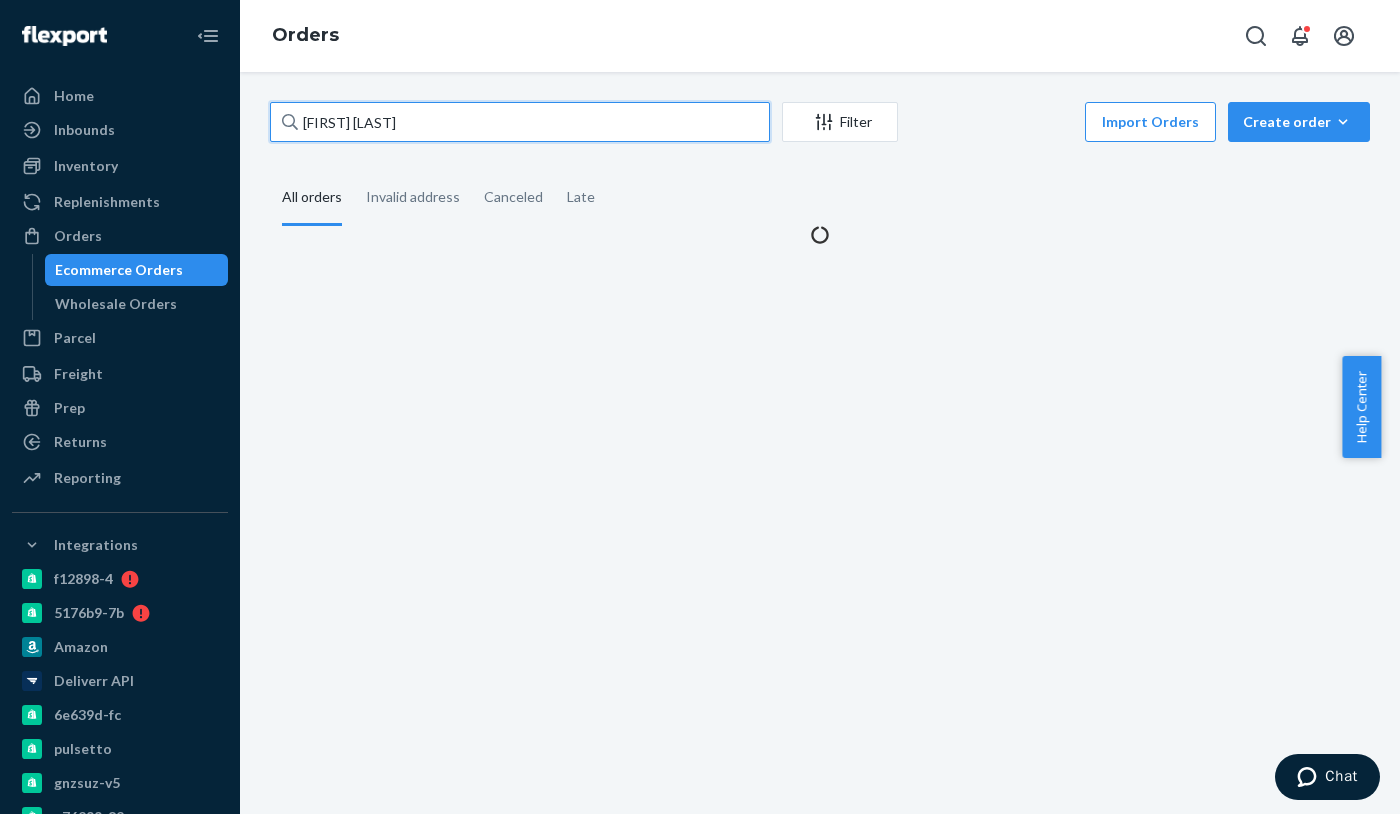 click on "[FIRST] [LAST]" at bounding box center [520, 122] 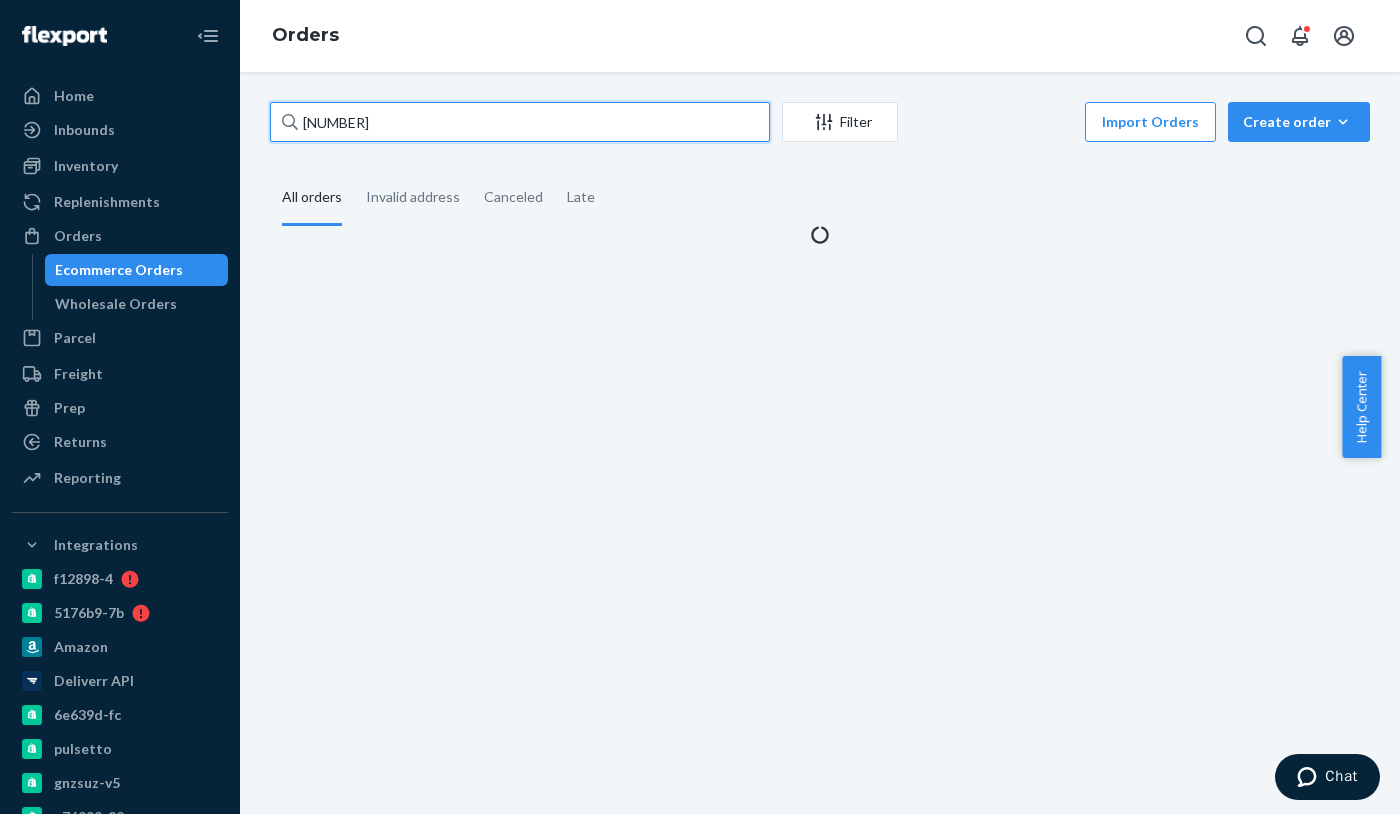 type on "[NUMBER]" 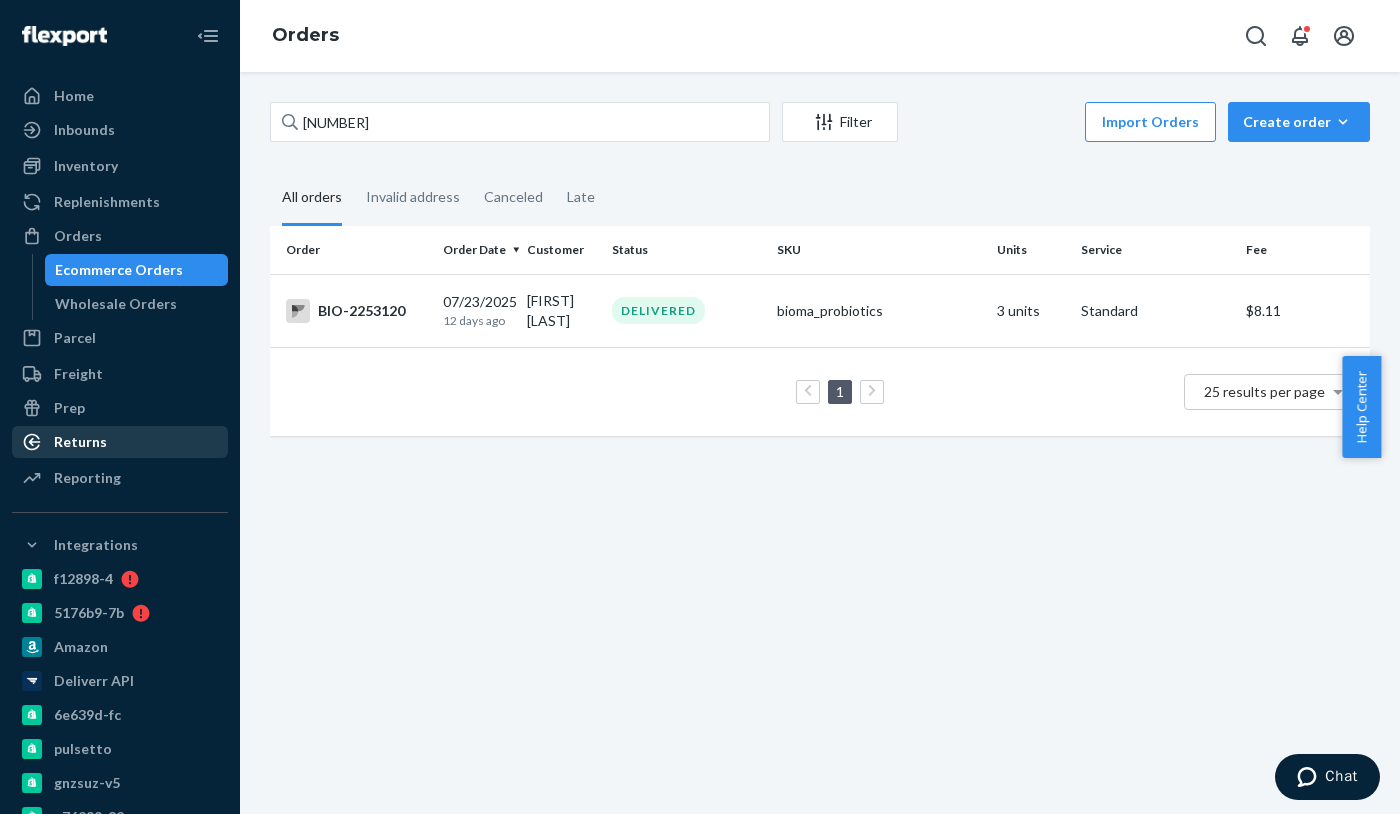 click on "Returns" at bounding box center [80, 442] 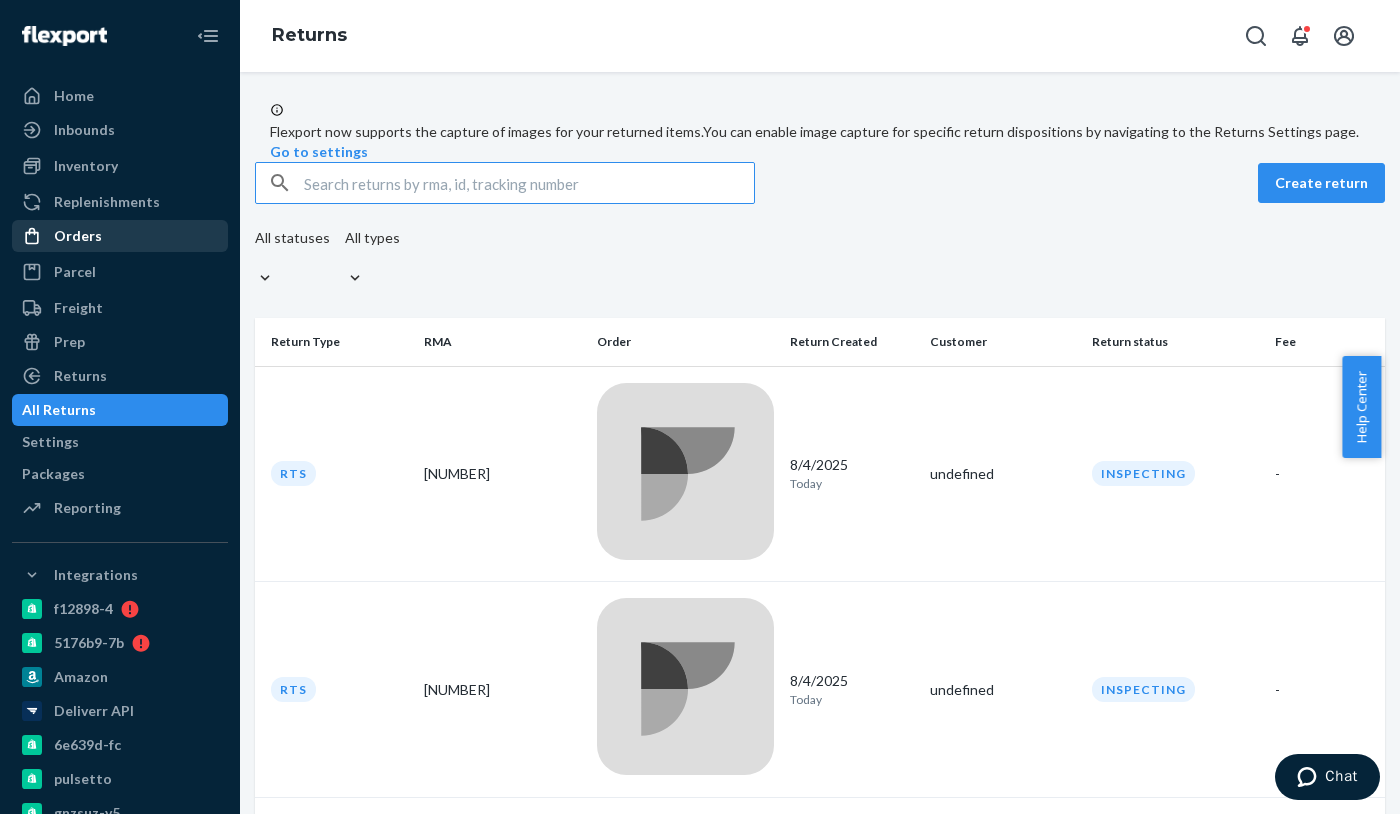 click on "Orders" at bounding box center (120, 236) 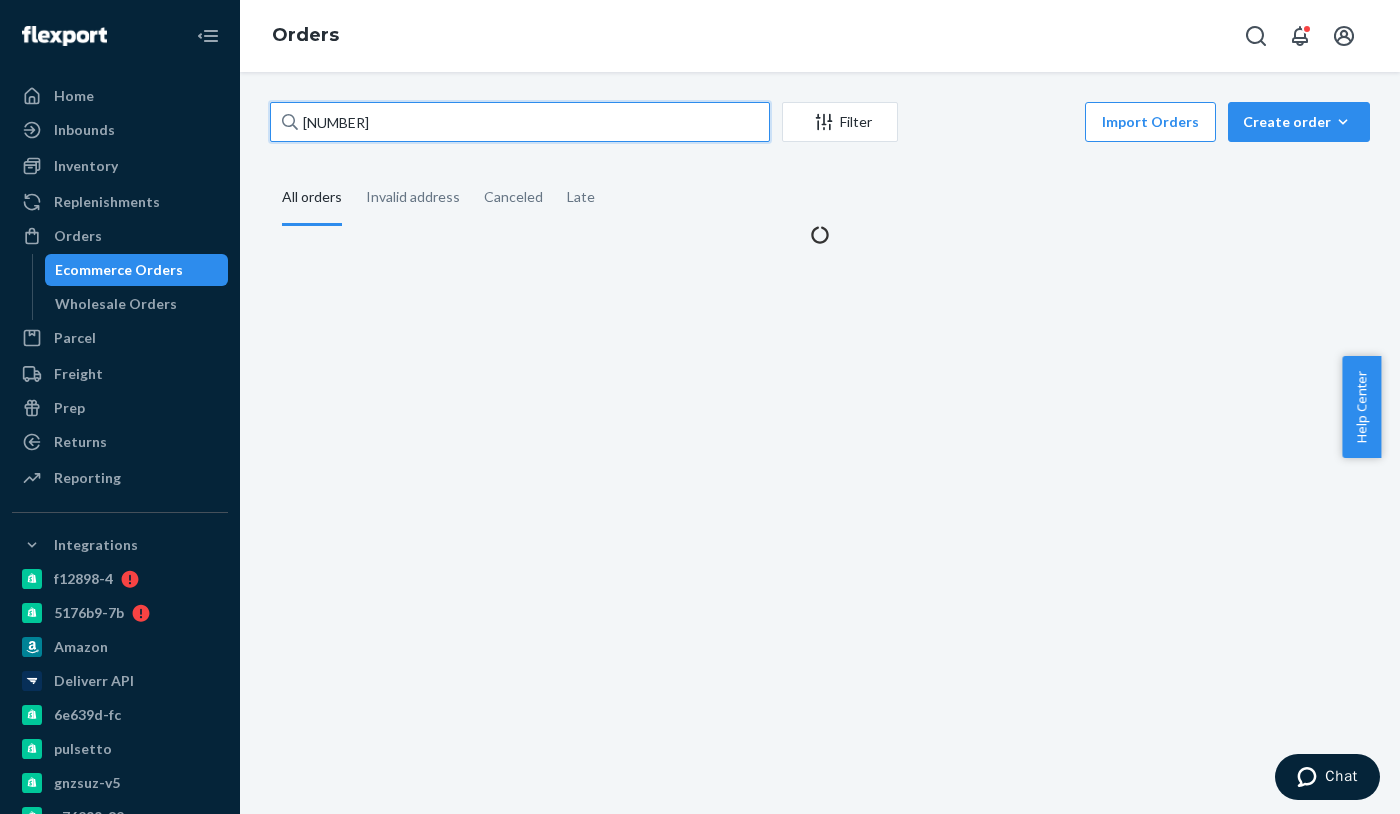 click on "[NUMBER]" at bounding box center [520, 122] 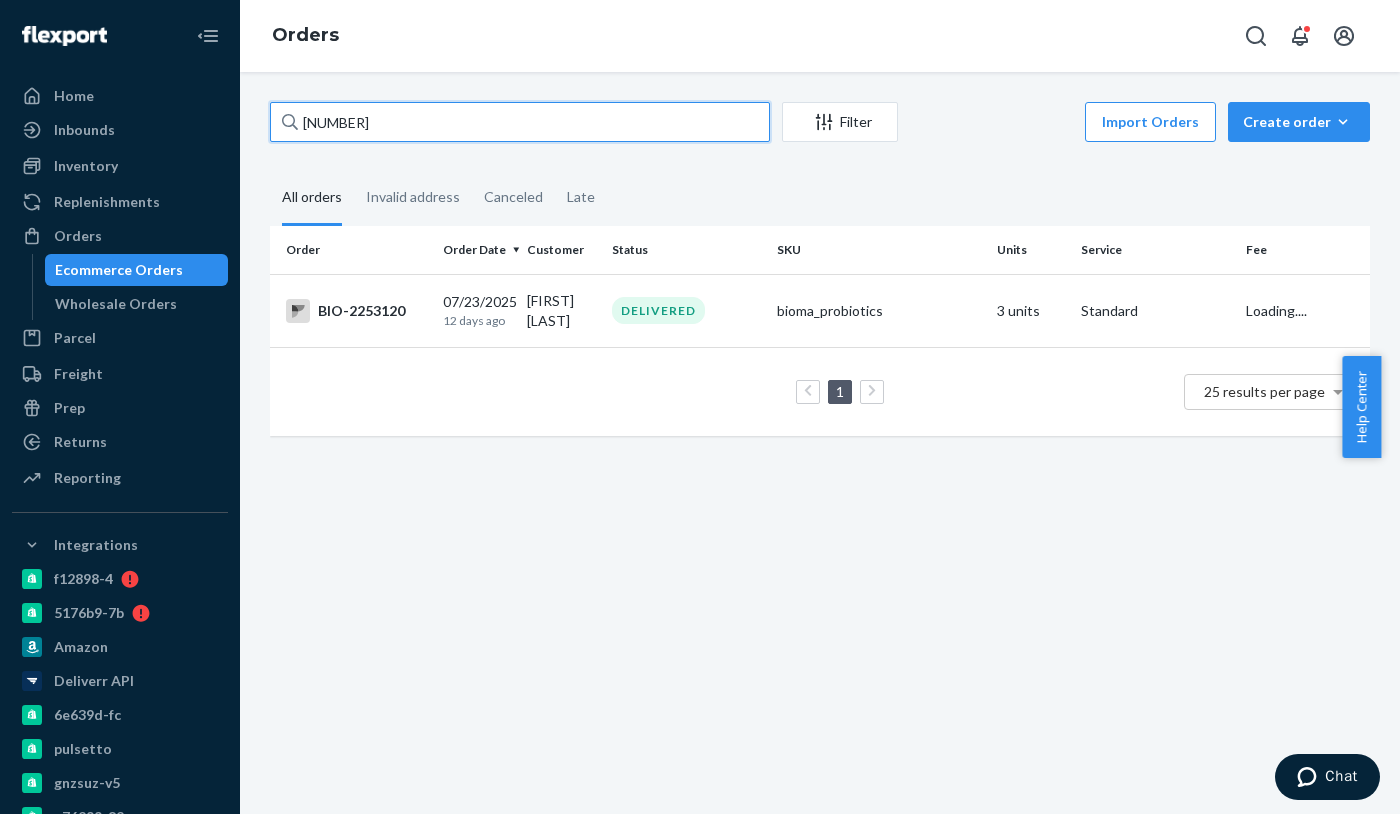 click on "[NUMBER]" at bounding box center [520, 122] 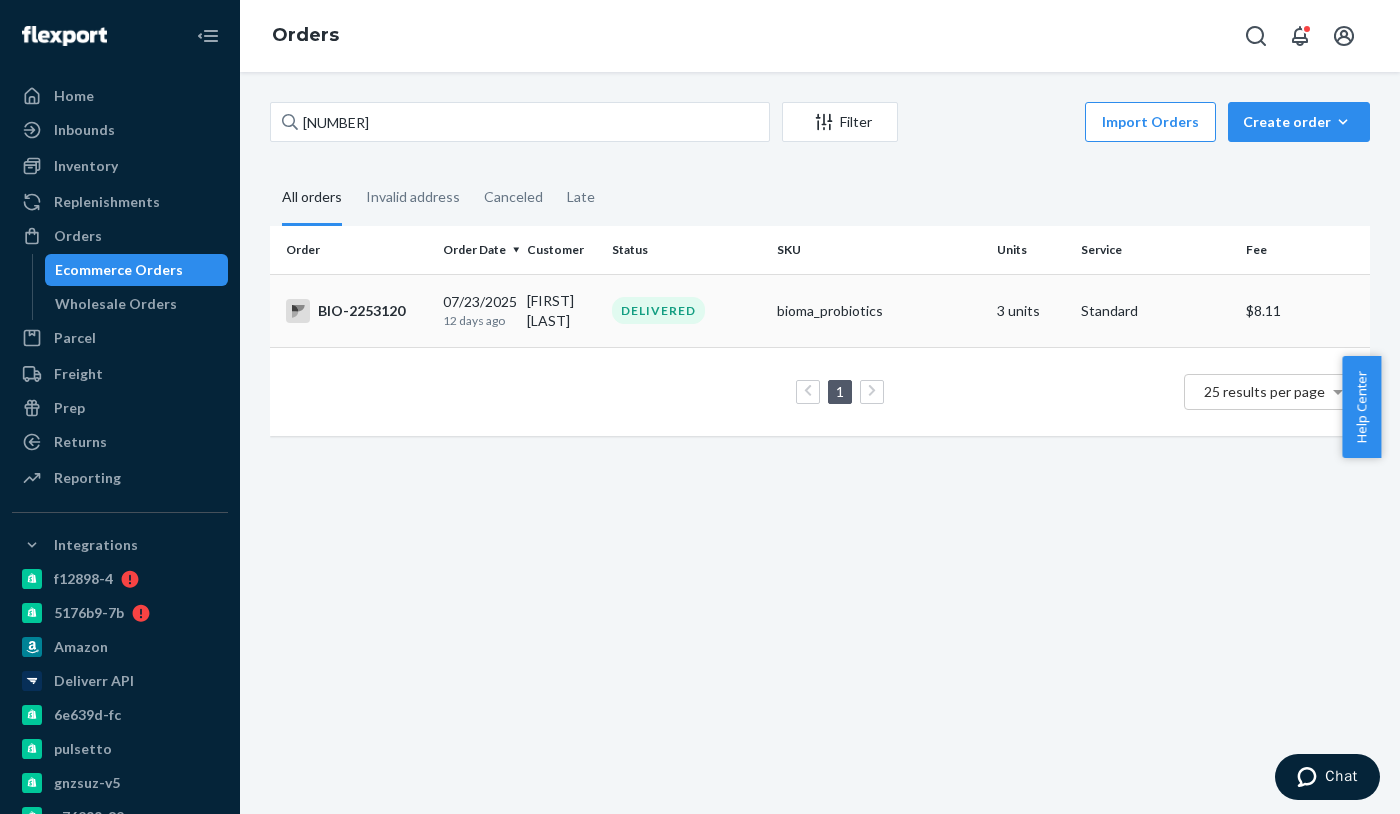 click on "[FIRST] [LAST]" at bounding box center [561, 310] 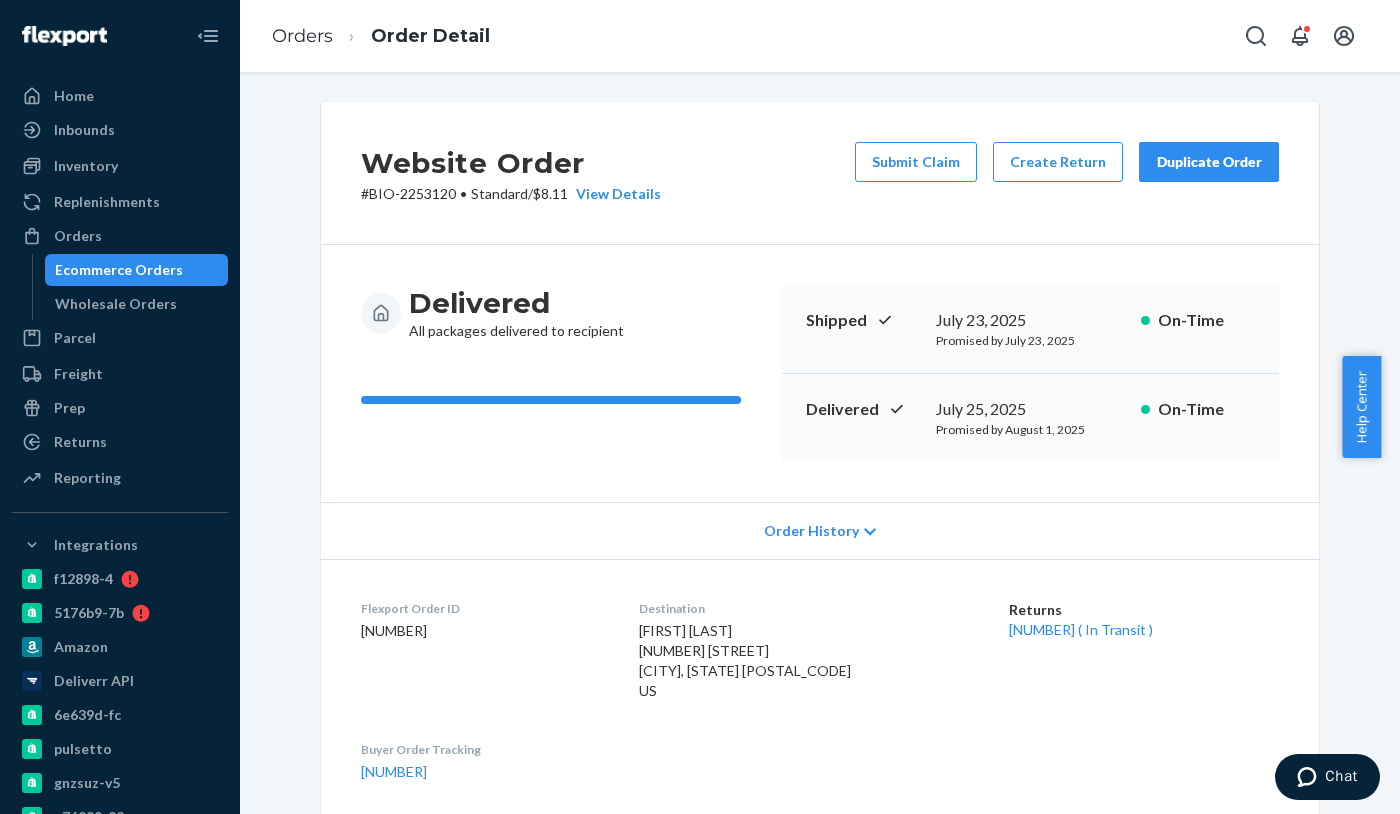click on "Website Order # BIO-2253120 • Standard  /  $8.11 View Details Submit Claim Create Return Duplicate Order" at bounding box center [820, 173] 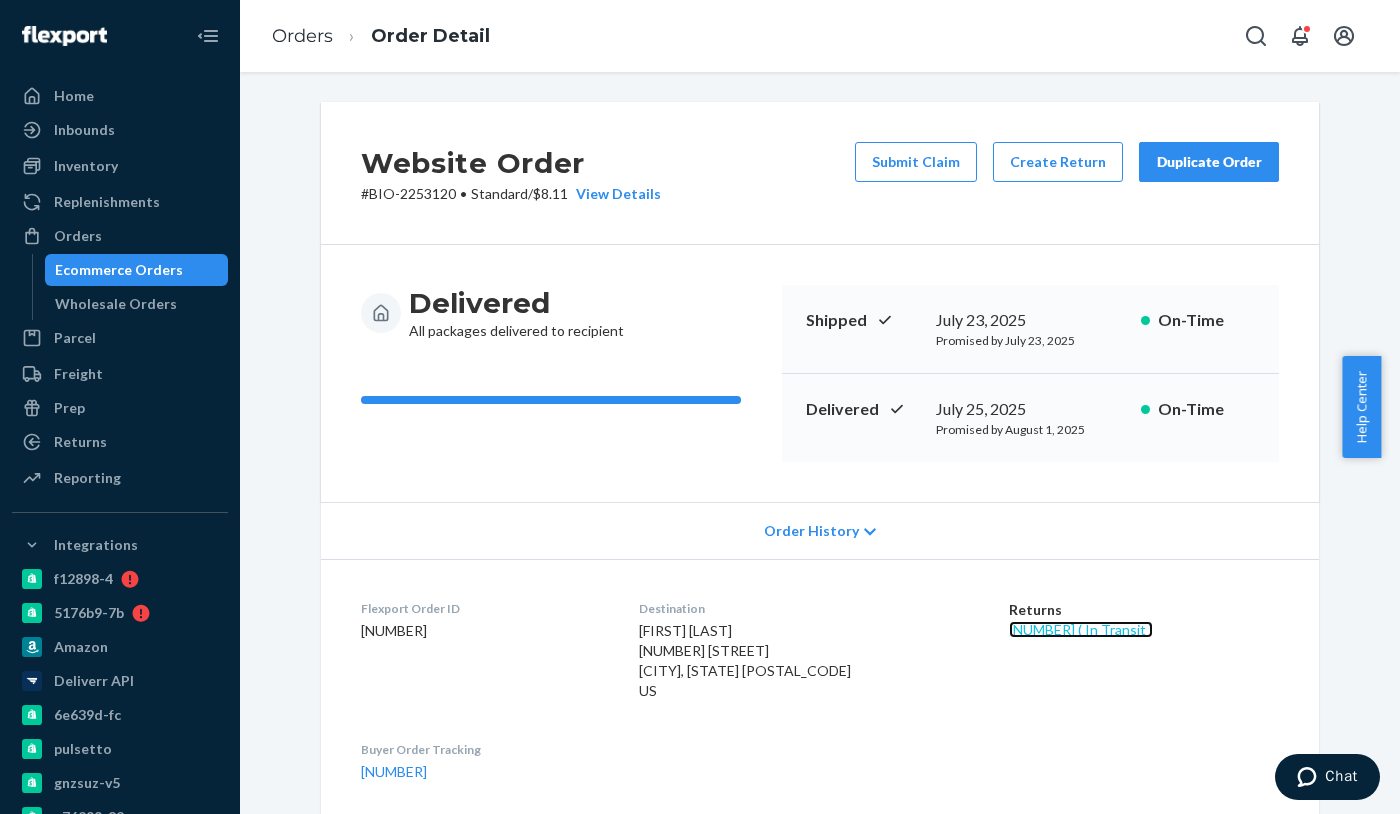 click on "[NUMBER] ( In Transit )" at bounding box center (1081, 629) 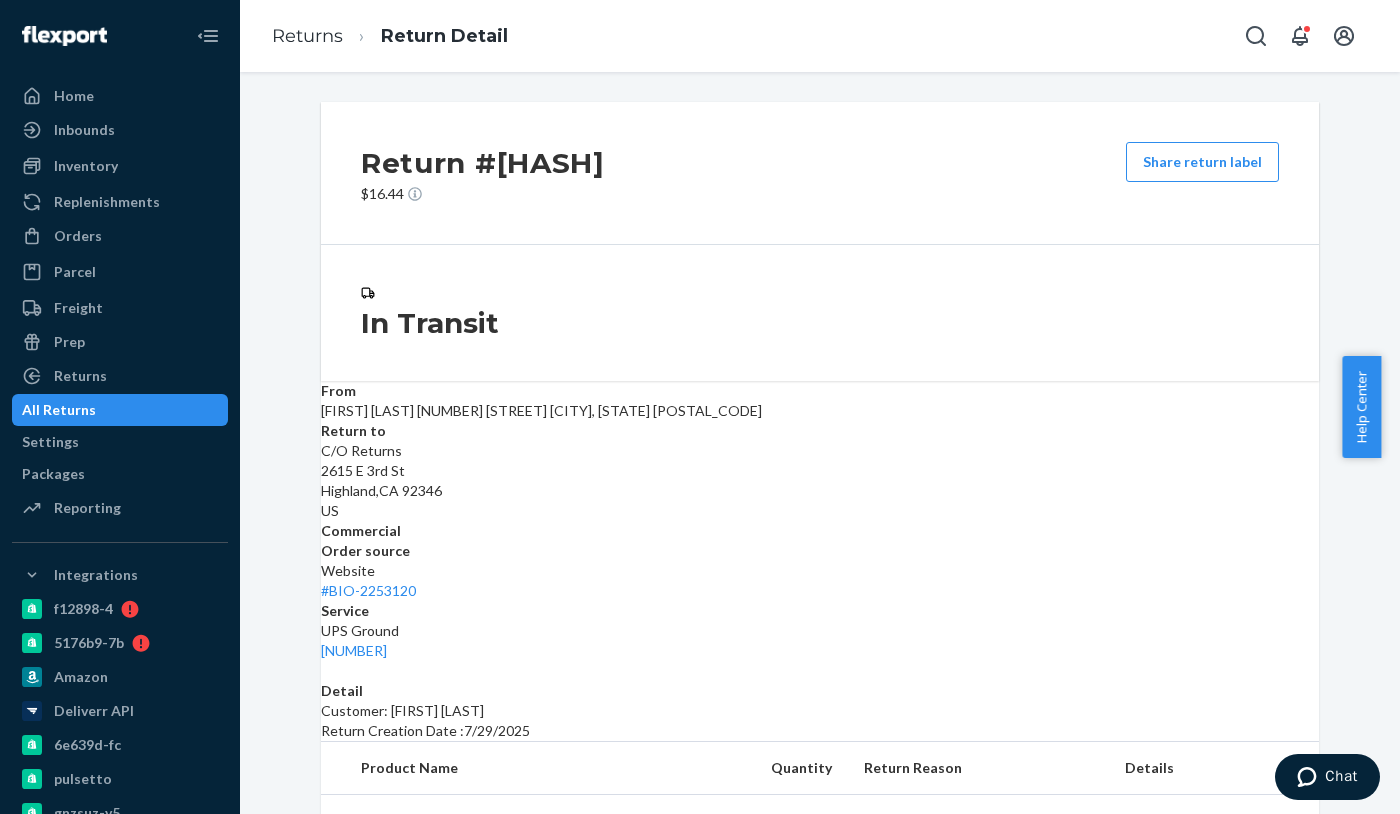 click on "In Transit" at bounding box center (820, 313) 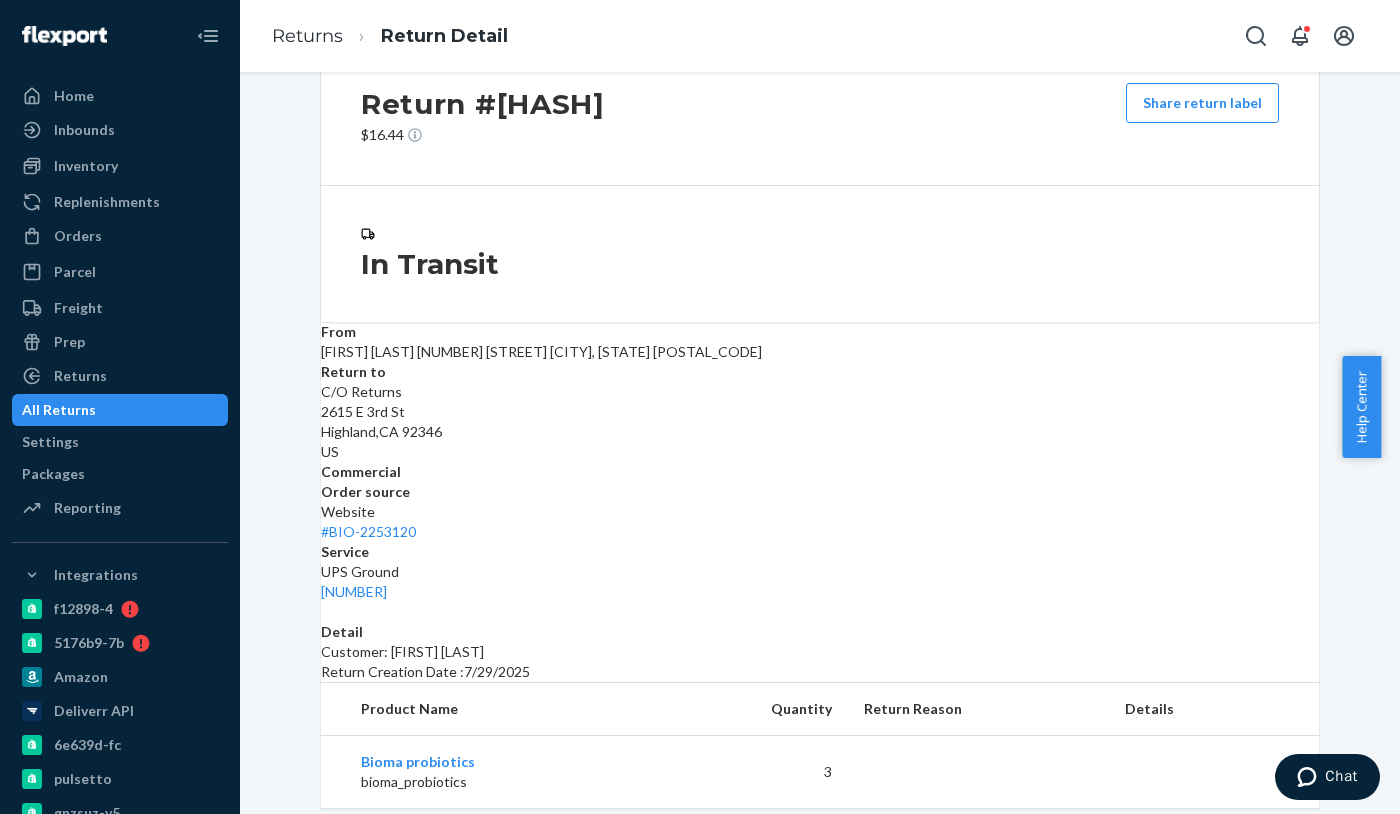 scroll, scrollTop: 91, scrollLeft: 0, axis: vertical 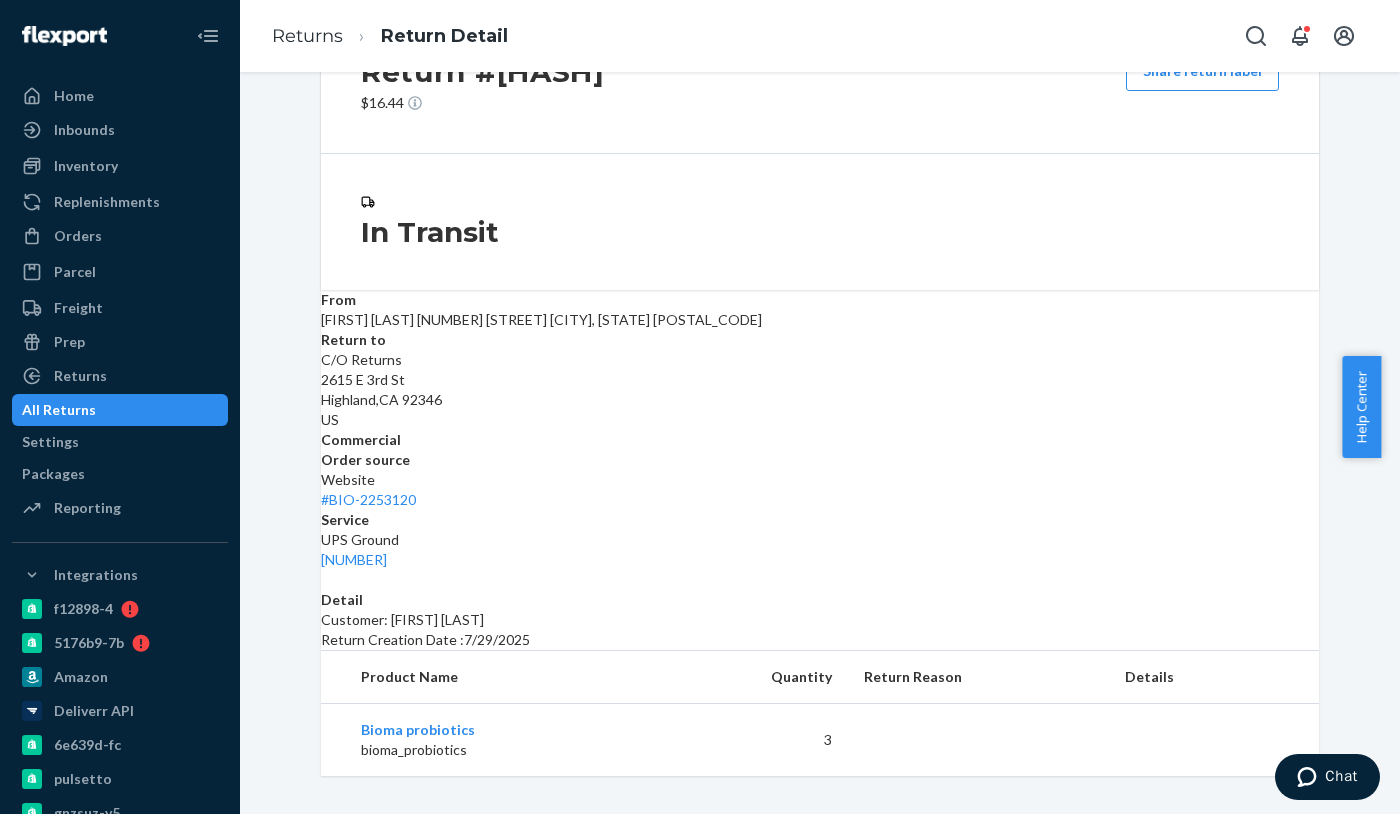 click on "In Transit" at bounding box center (820, 222) 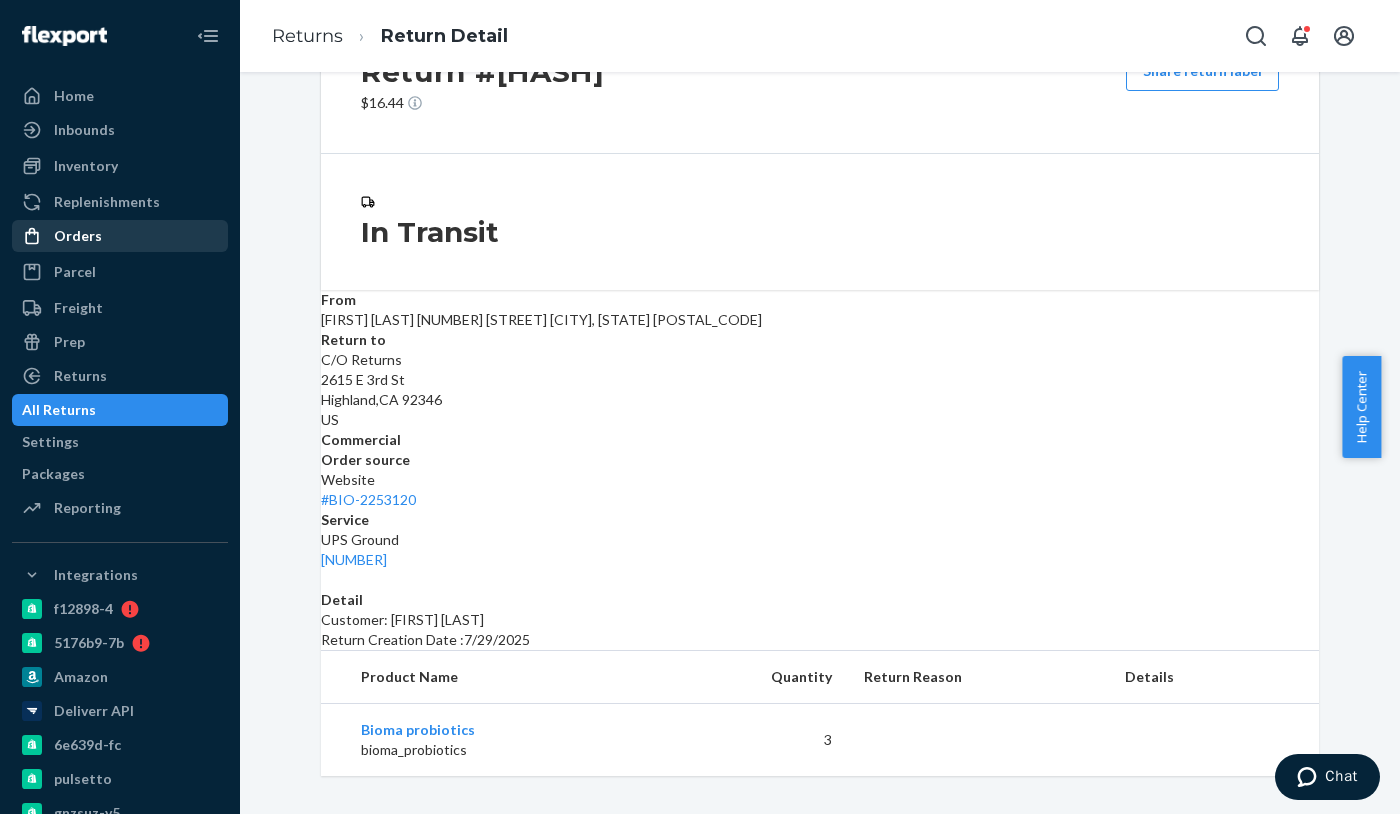 click on "Orders" at bounding box center (120, 236) 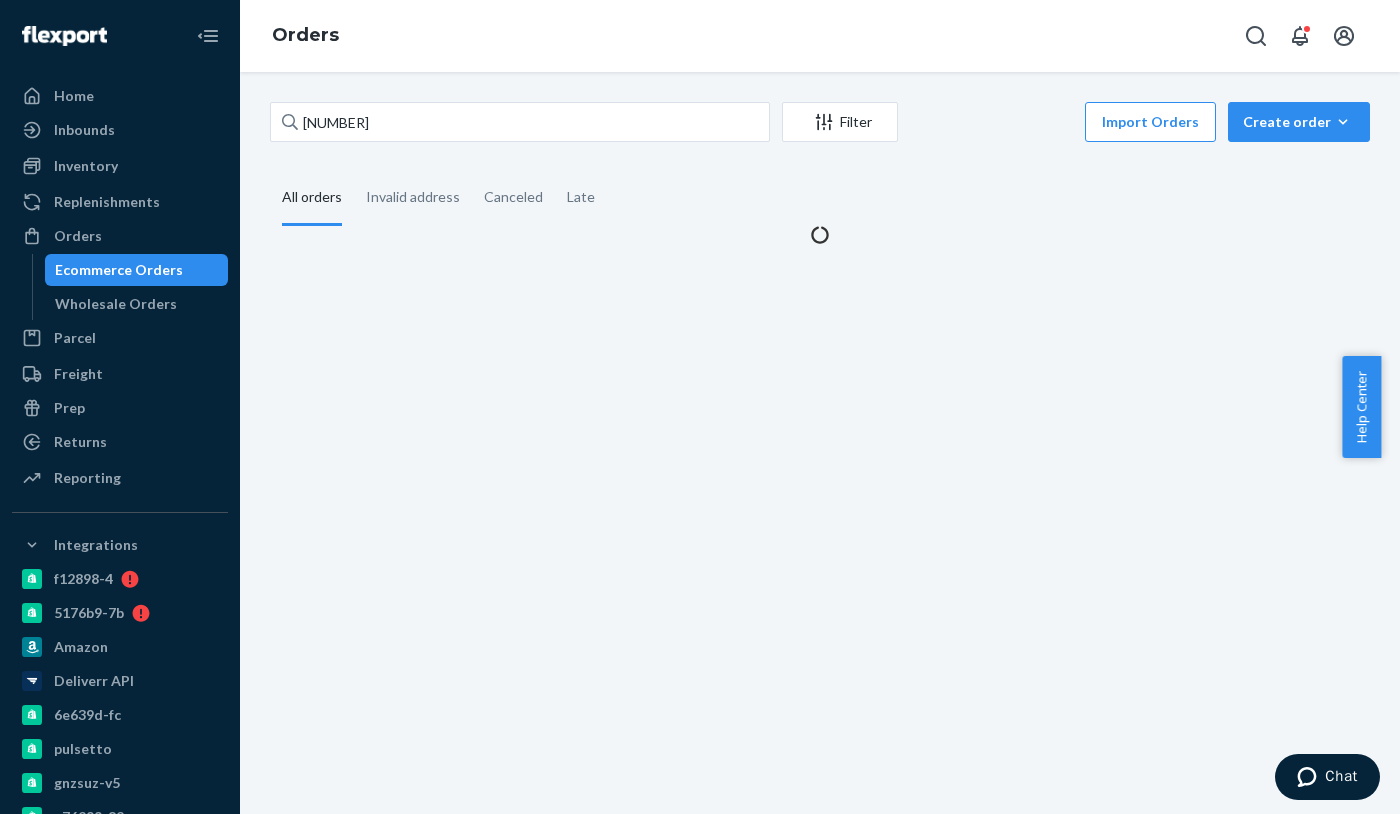 scroll, scrollTop: 0, scrollLeft: 0, axis: both 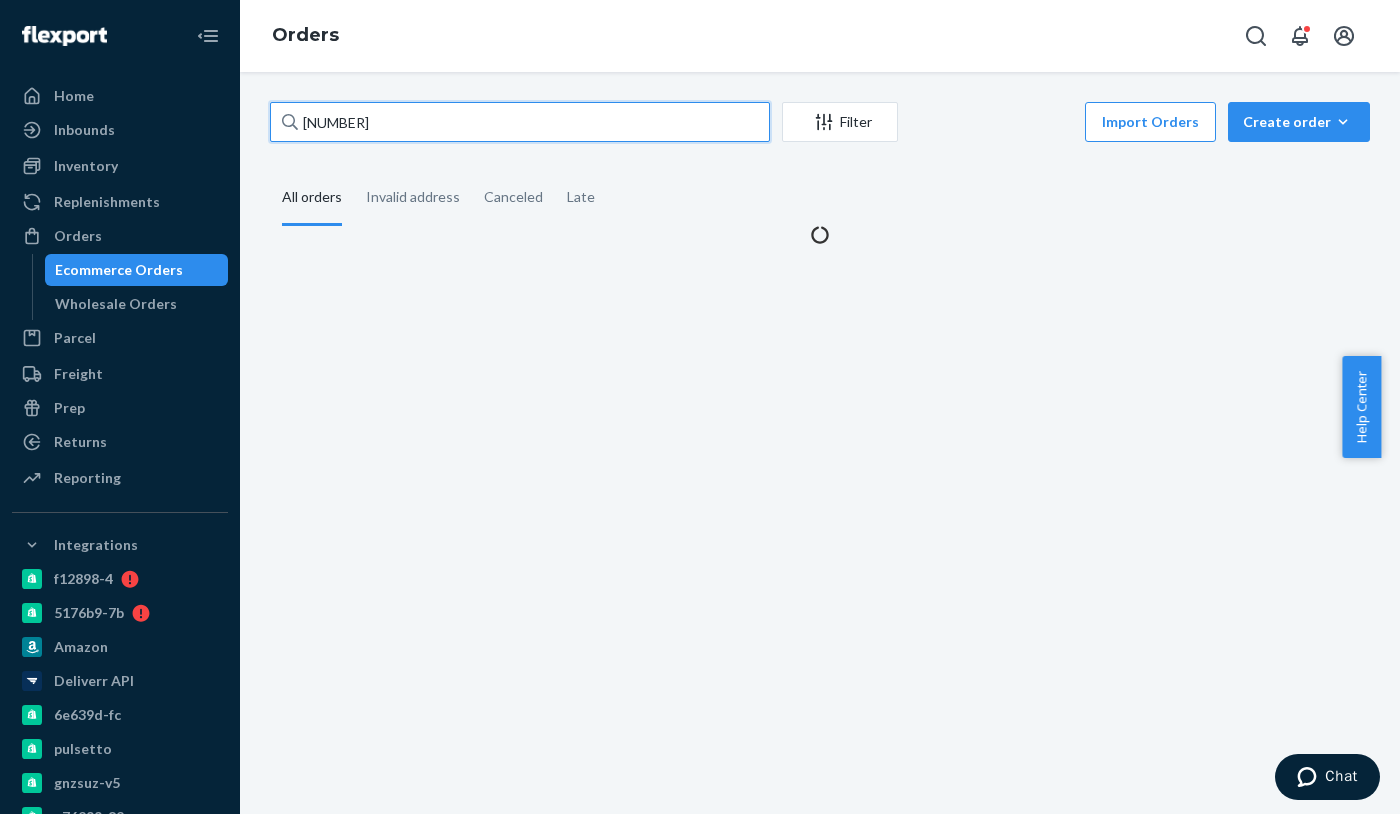 click on "[NUMBER]" at bounding box center [520, 122] 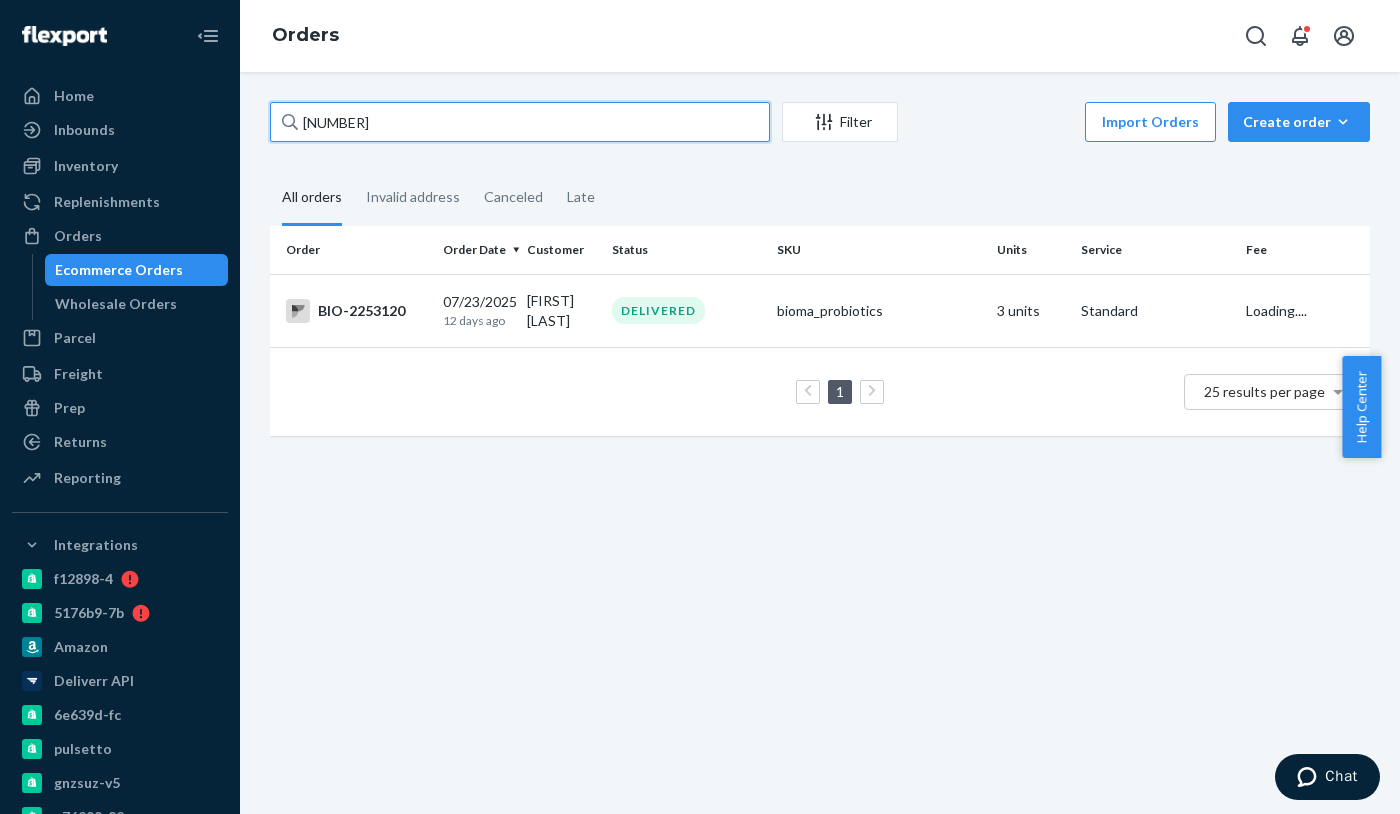 click on "[NUMBER]" at bounding box center [520, 122] 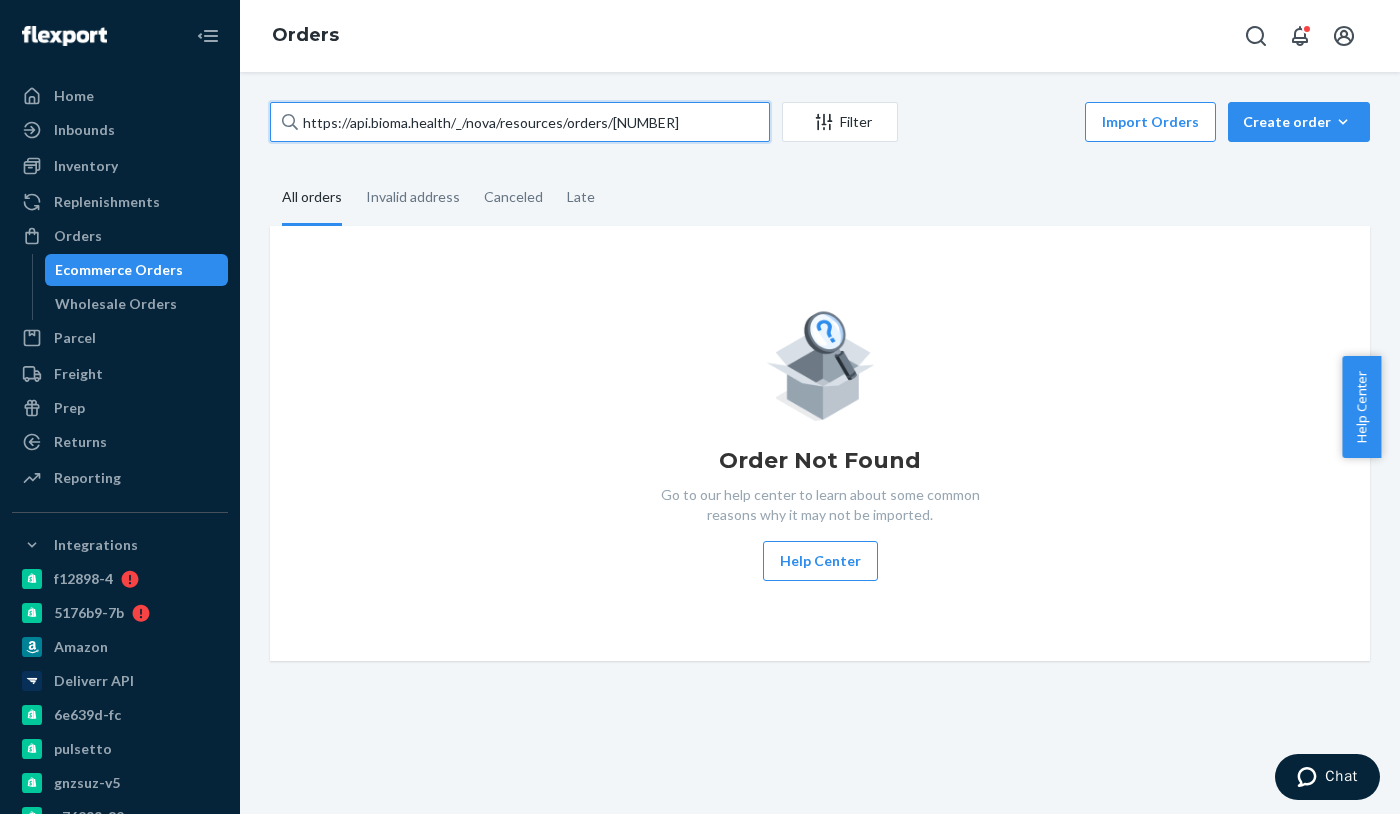 click on "https://api.bioma.health/_/nova/resources/orders/[NUMBER]" at bounding box center (520, 122) 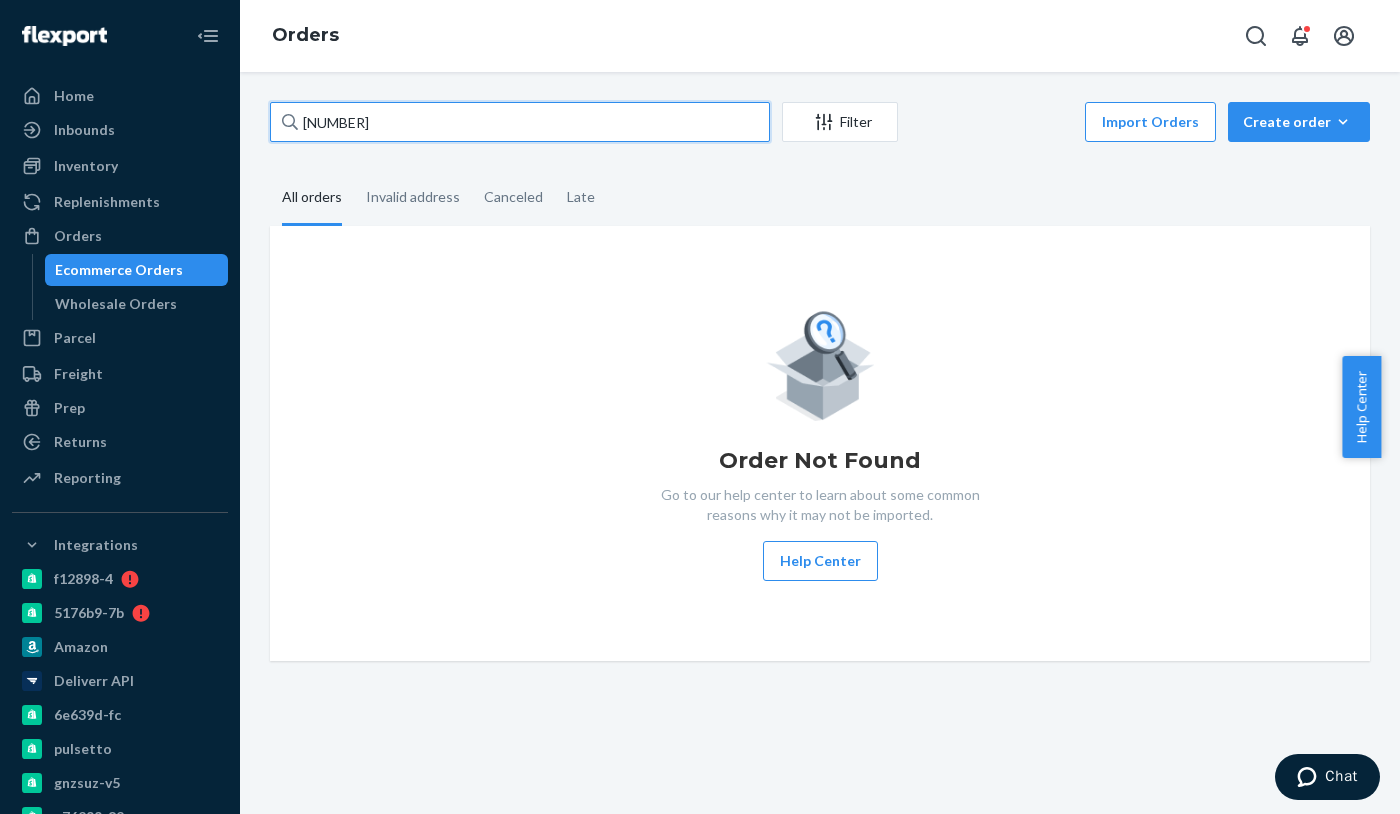 type on "[NUMBER]" 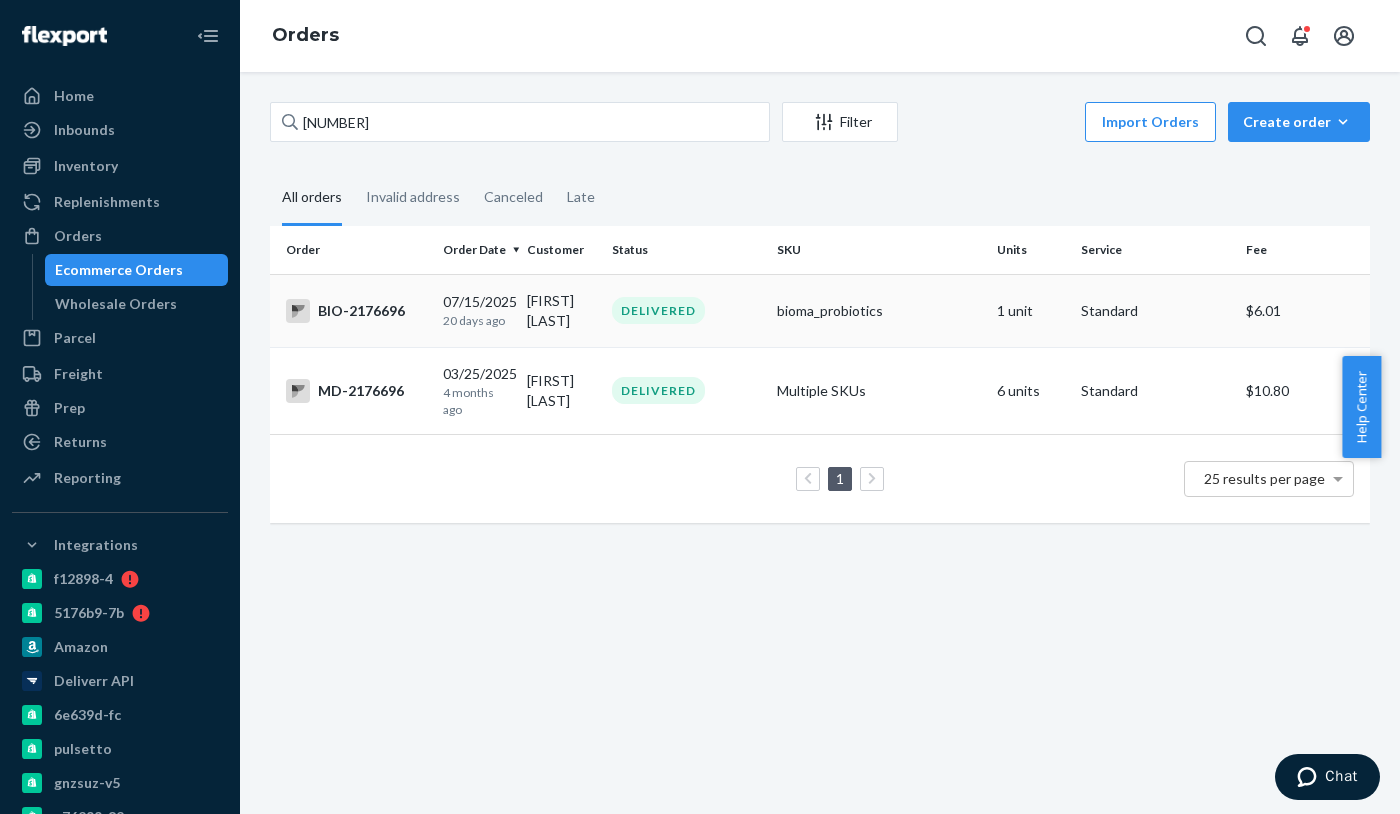 click on "DELIVERED" at bounding box center (658, 310) 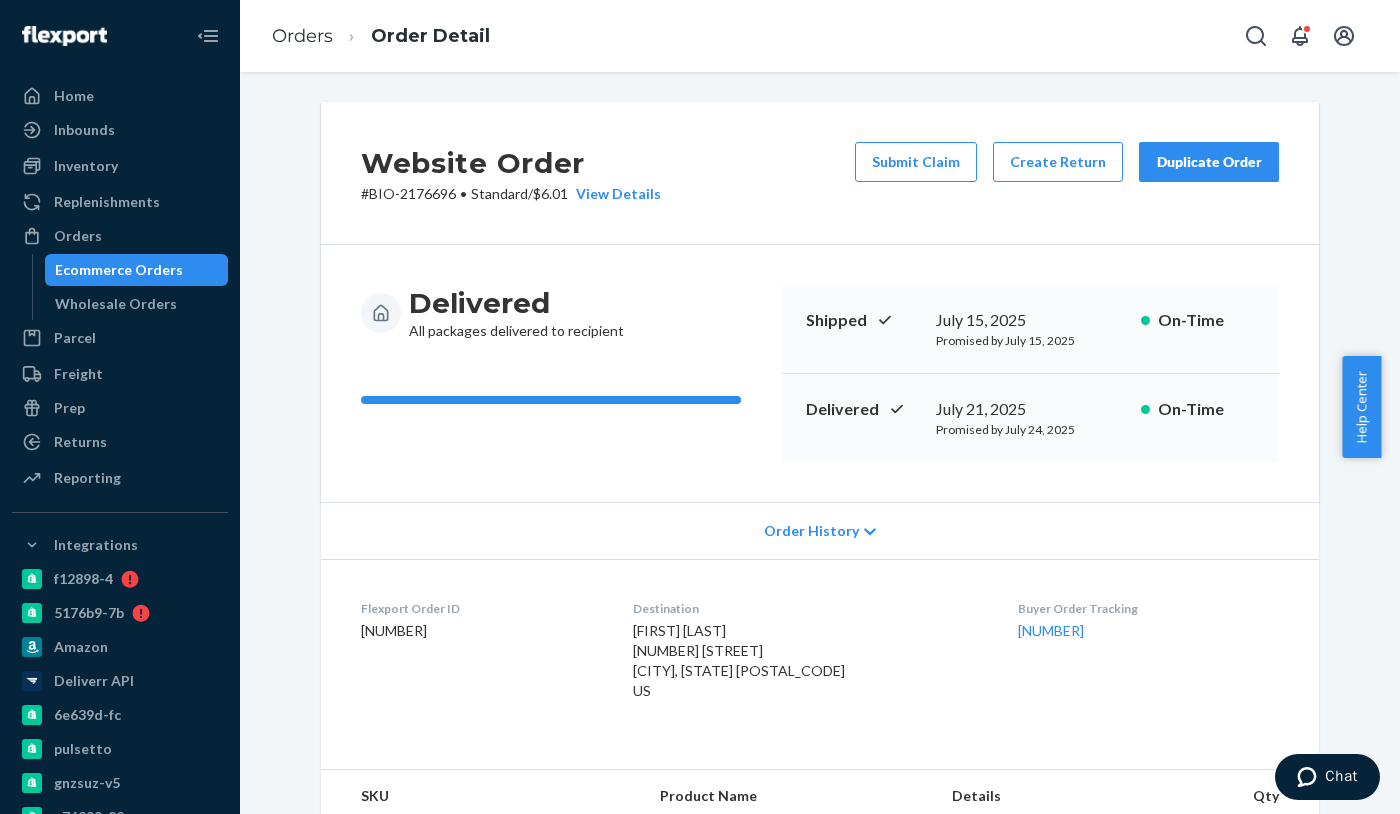 click on "Website Order # BIO-2176696 • Standard  /  $6.01 View Details Submit Claim Create Return Duplicate Order" at bounding box center [820, 173] 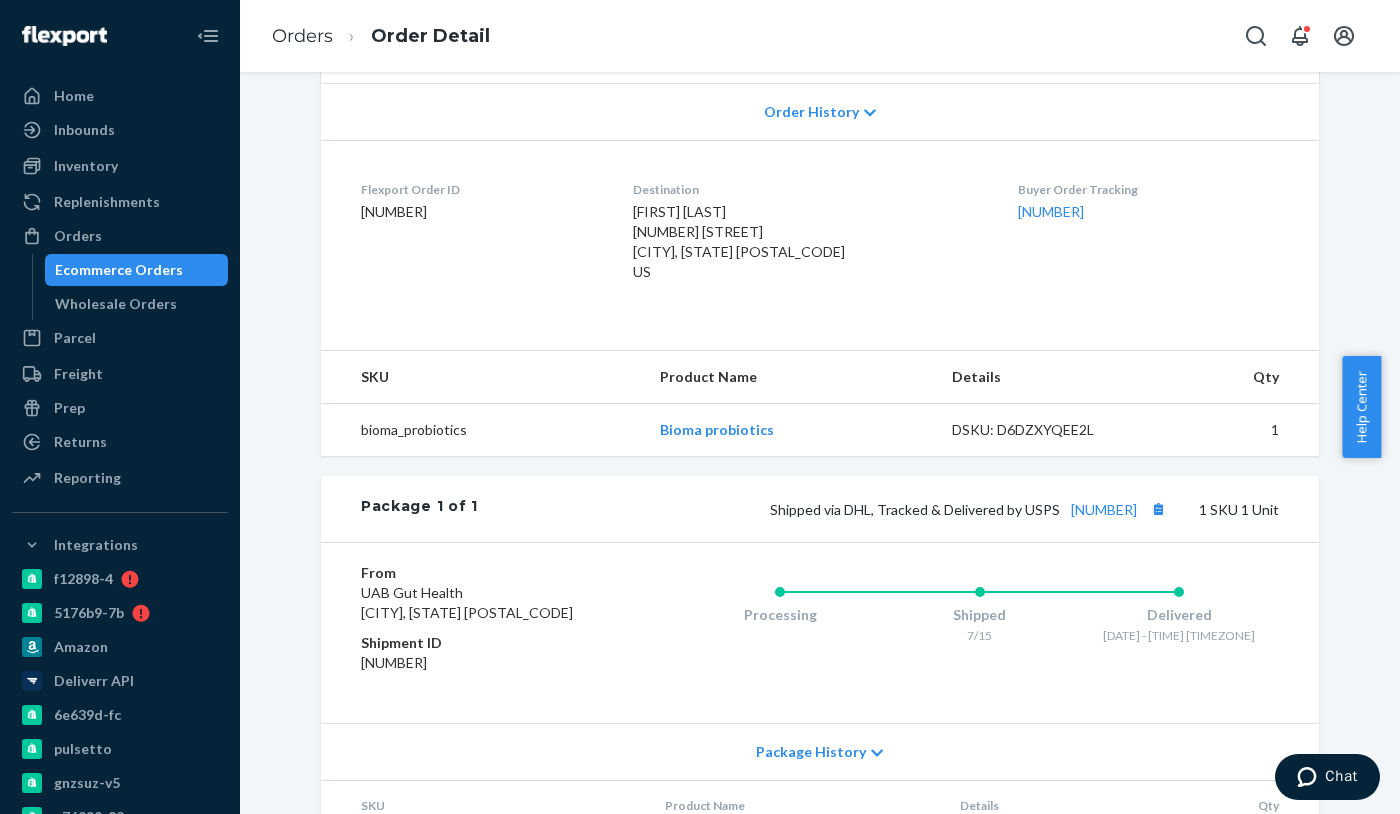 scroll, scrollTop: 500, scrollLeft: 0, axis: vertical 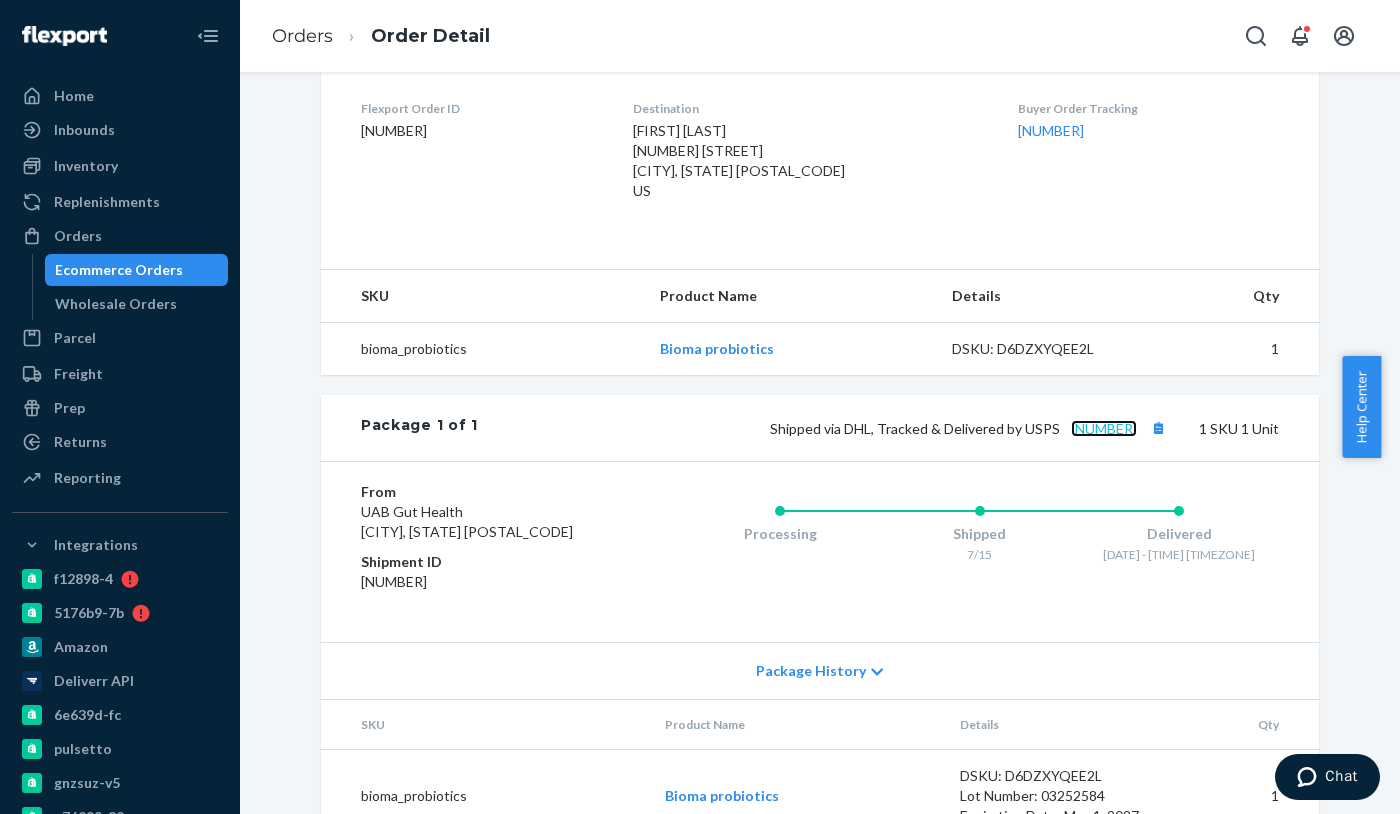 click on "[NUMBER]" at bounding box center [1104, 428] 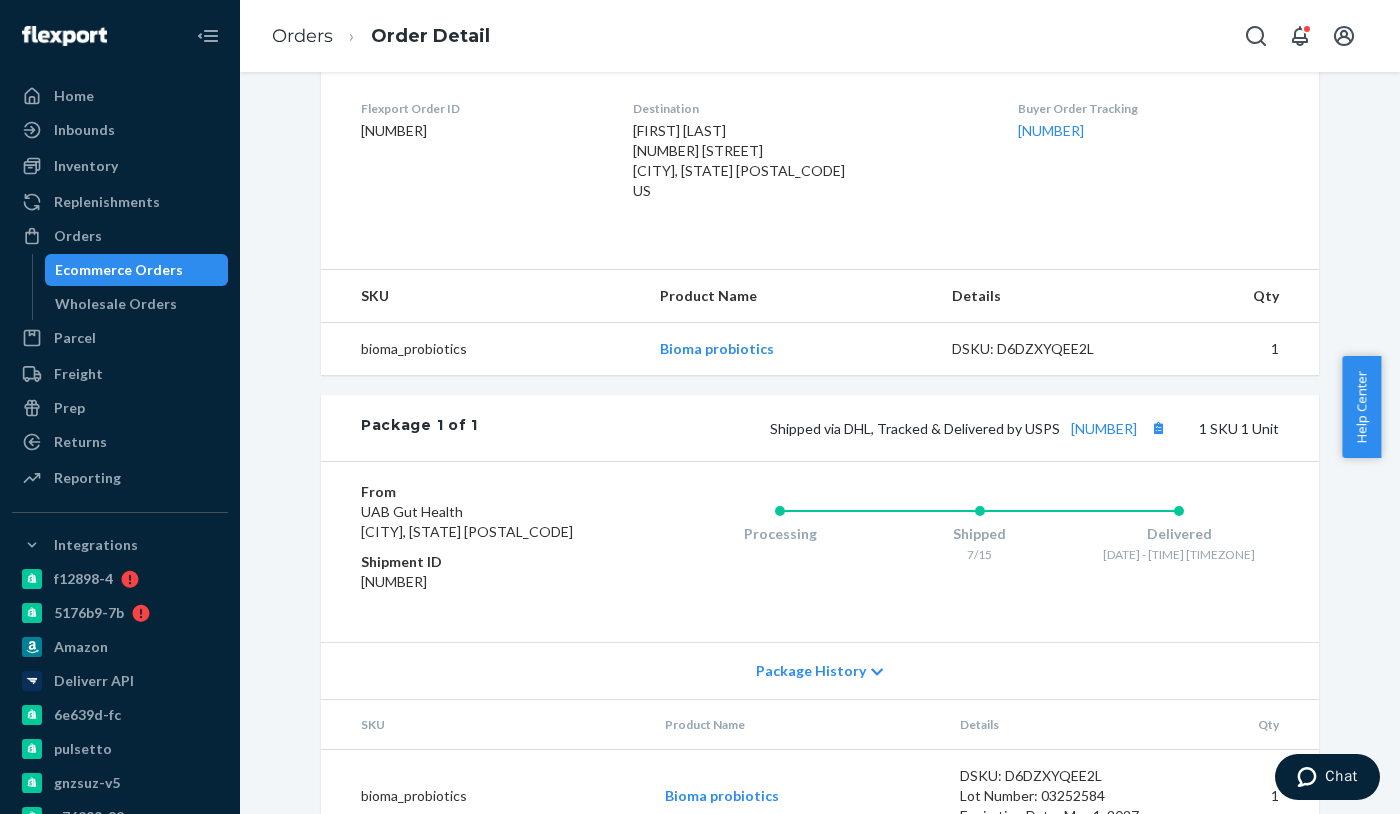 click on "Ecommerce Orders" at bounding box center [119, 270] 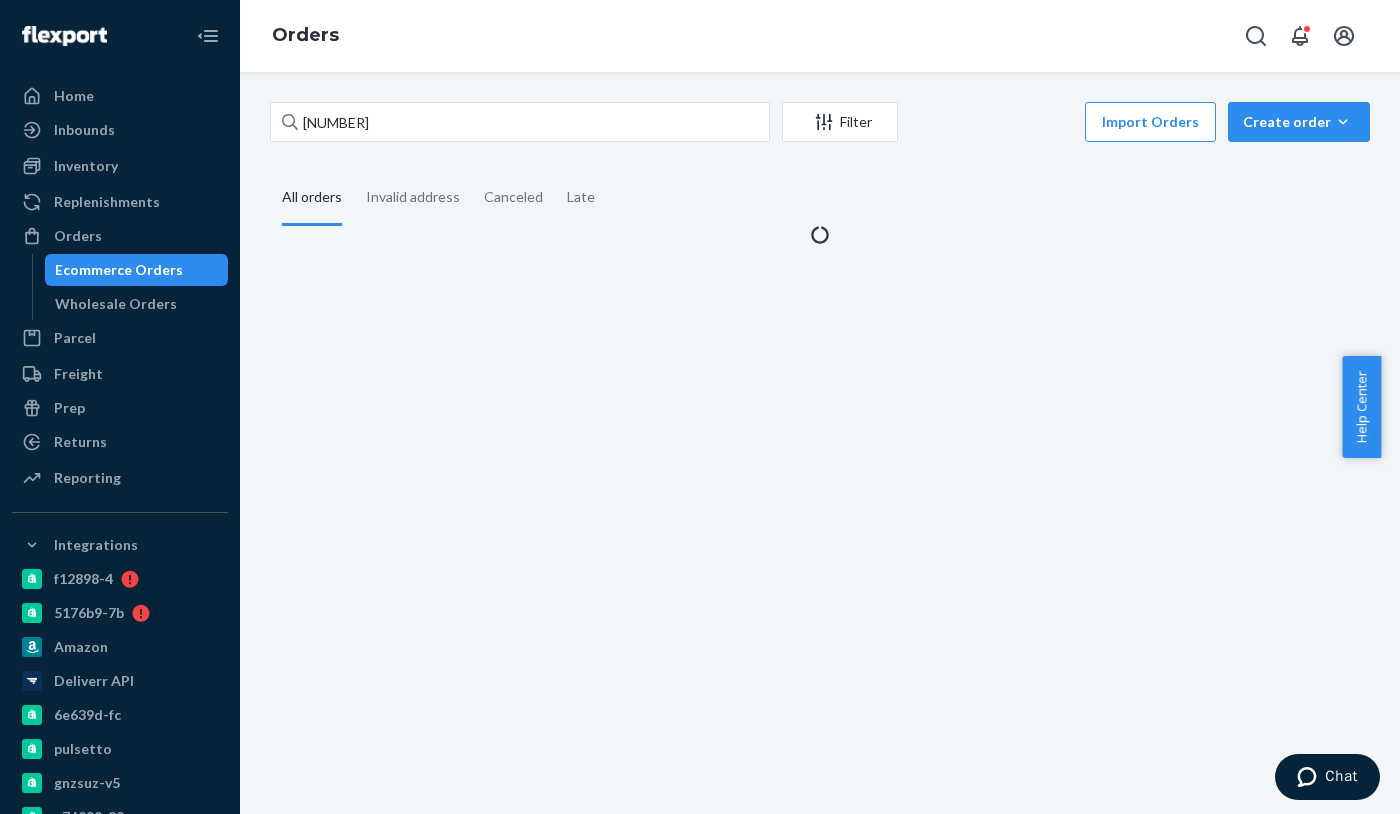 scroll, scrollTop: 0, scrollLeft: 0, axis: both 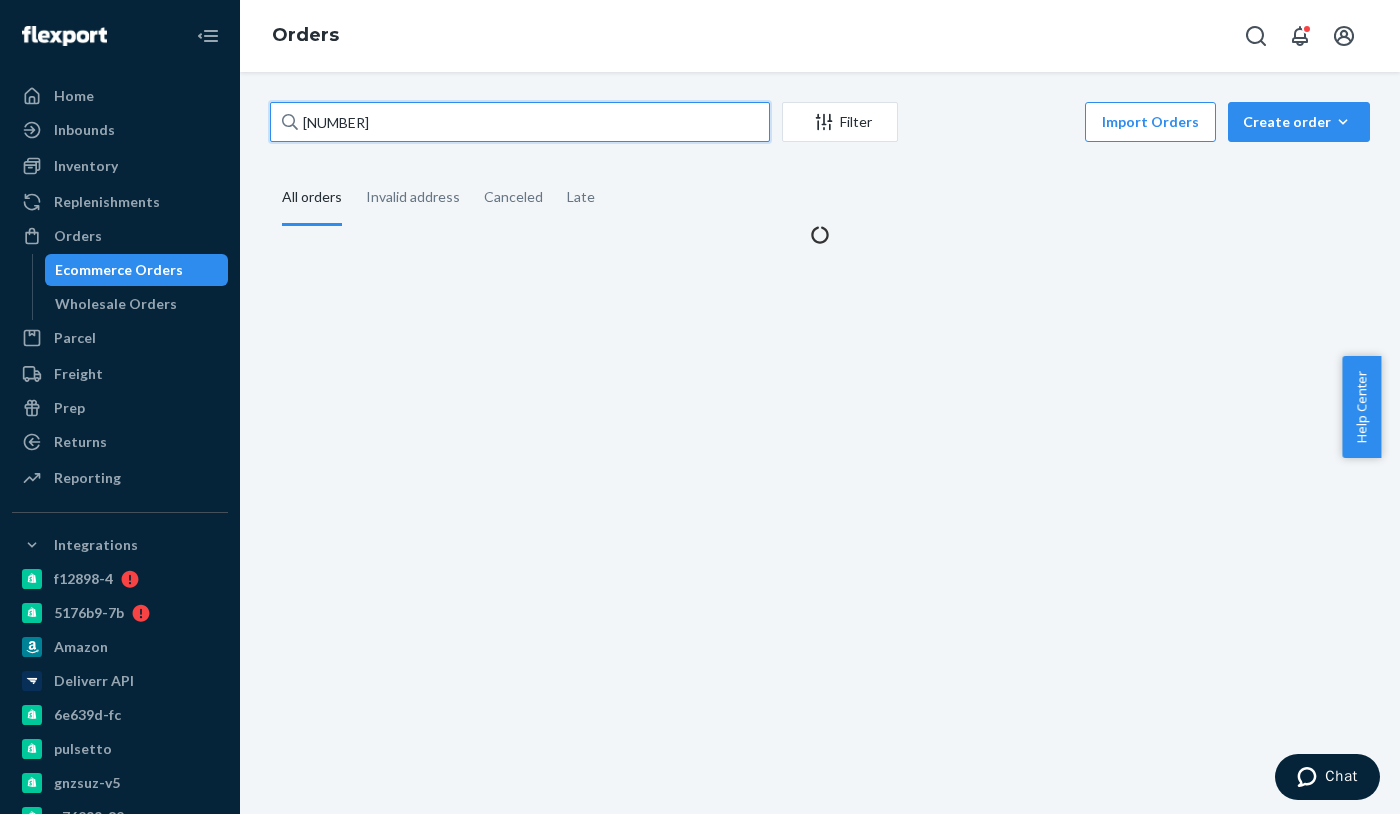 click on "[NUMBER]" at bounding box center [520, 122] 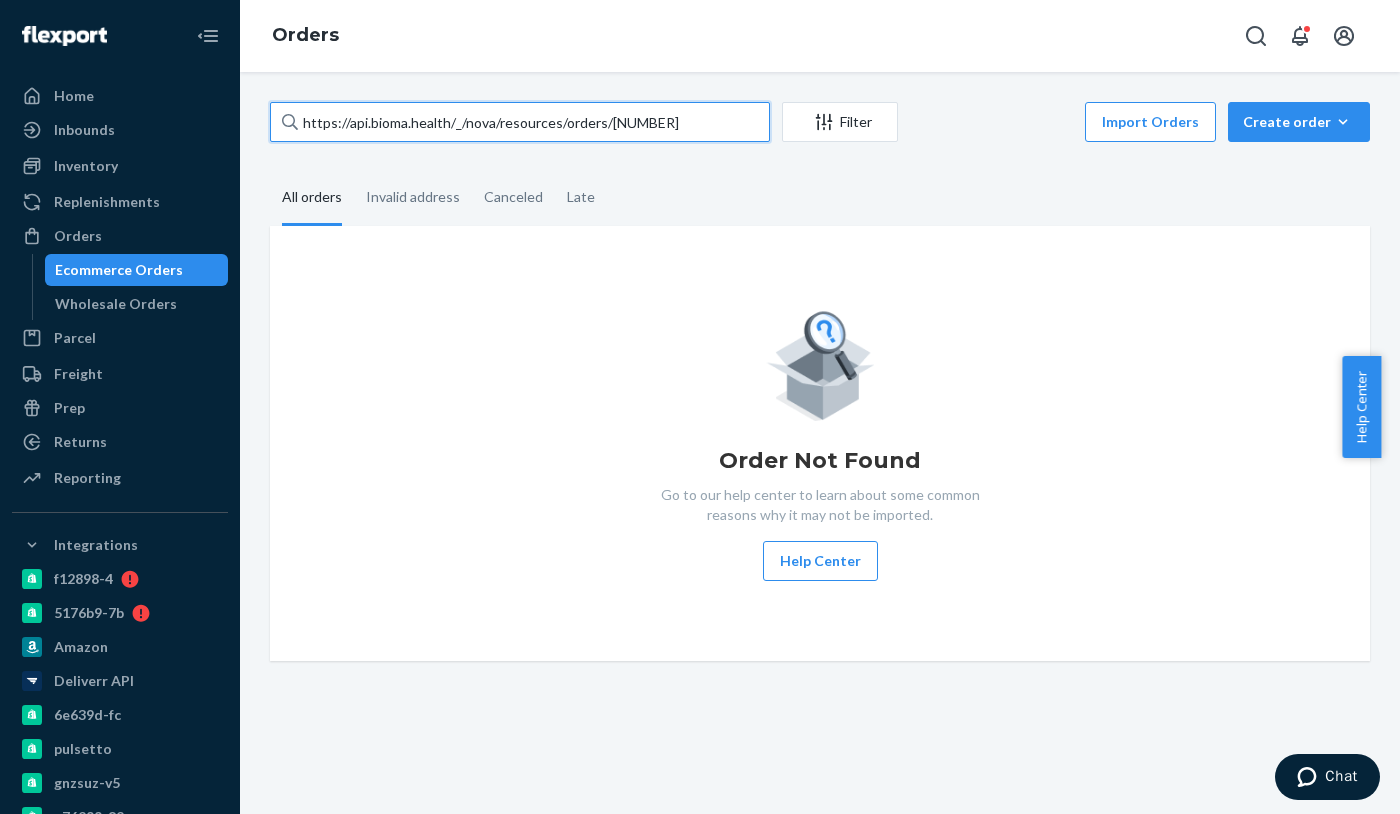 drag, startPoint x: 606, startPoint y: 117, endPoint x: -512, endPoint y: -11, distance: 1125.3035 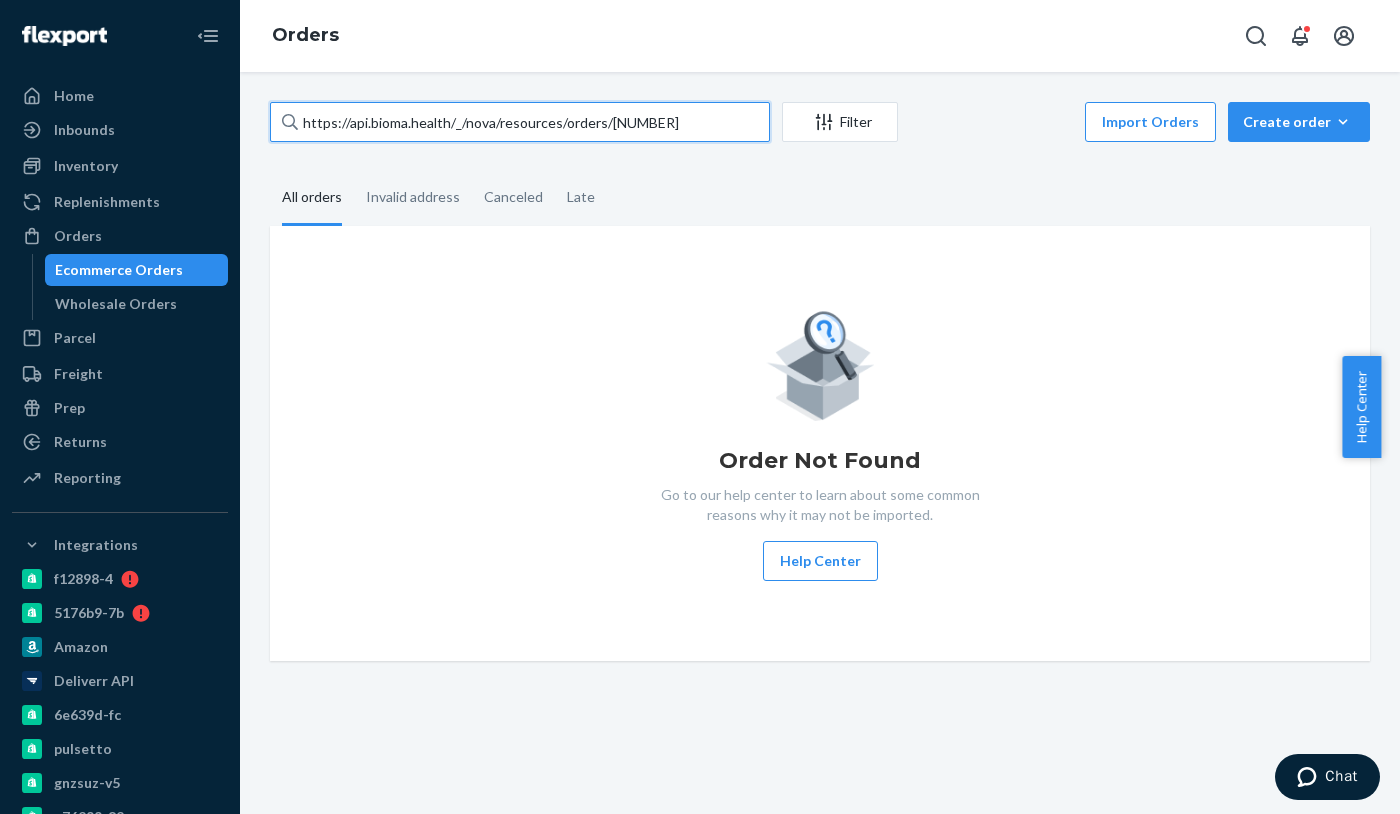 click on "Home Inbounds Shipping Plans Problems Inventory Products Branded Packaging Replenishments OrdersEcommerce Orders Wholesale Orders Parcel Parcel orders Integrations Freight Prep Returns All Returns Settings Packages Reporting Reports Analytics Integrations f12898-4 5176b9-7b Amazon Deliverr API 6e639d-fc pulsetto gnzsuz-v5 a76299-82 colon-broom Add Integration Fast Tags Add Fast Tag Settings Talk to Support Help Center Give Feedback Orders https://api.bioma.health/_/nova/resources/orders/[NUMBER] Filter Import Orders Create orderEcommerce order Removal order All orders Invalid address Canceled Late Order Not Found Go to our help center to learn about some common reasons why it may not be imported. Help Center
×" at bounding box center (700, 407) 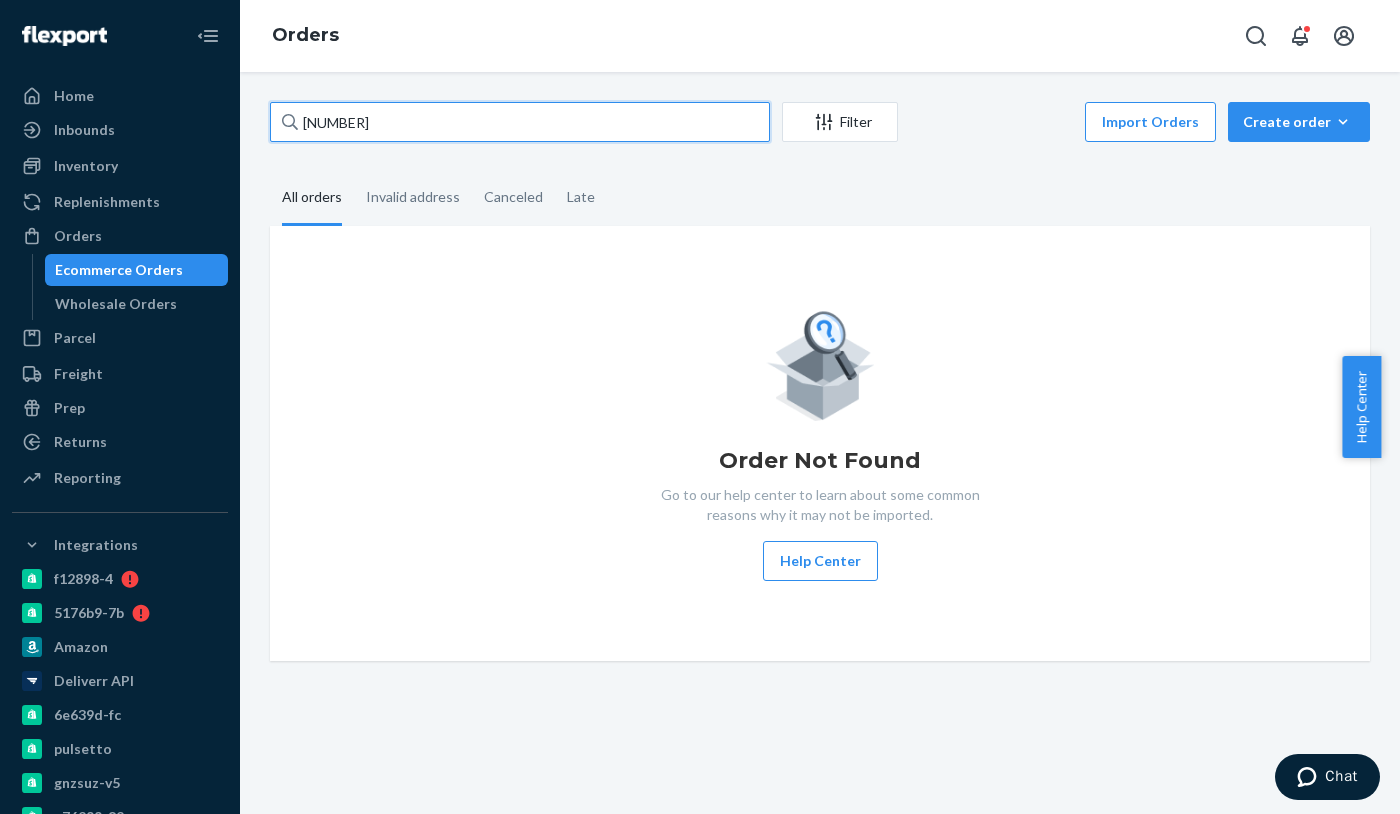 type on "[NUMBER]" 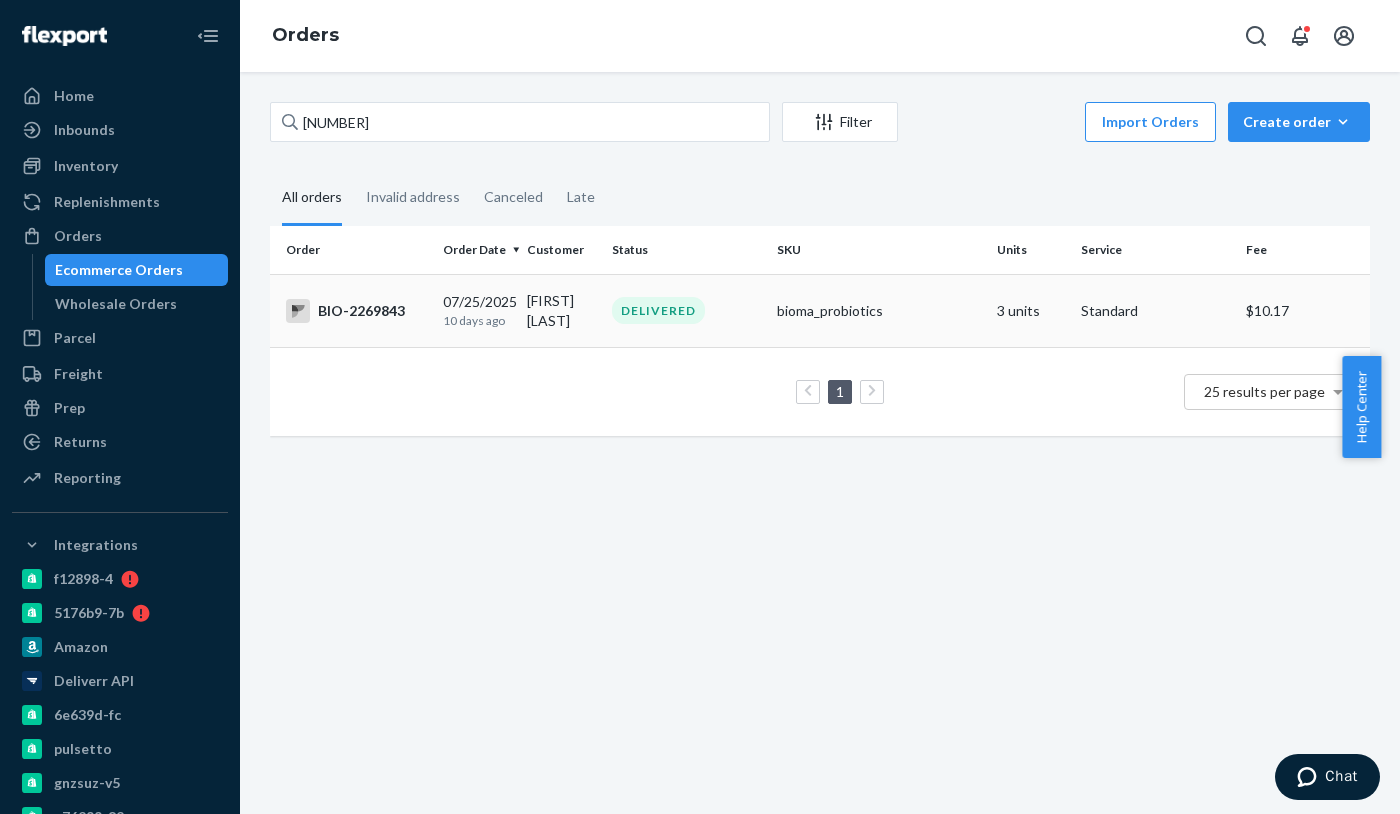 click on "[FIRST] [LAST]" at bounding box center (561, 310) 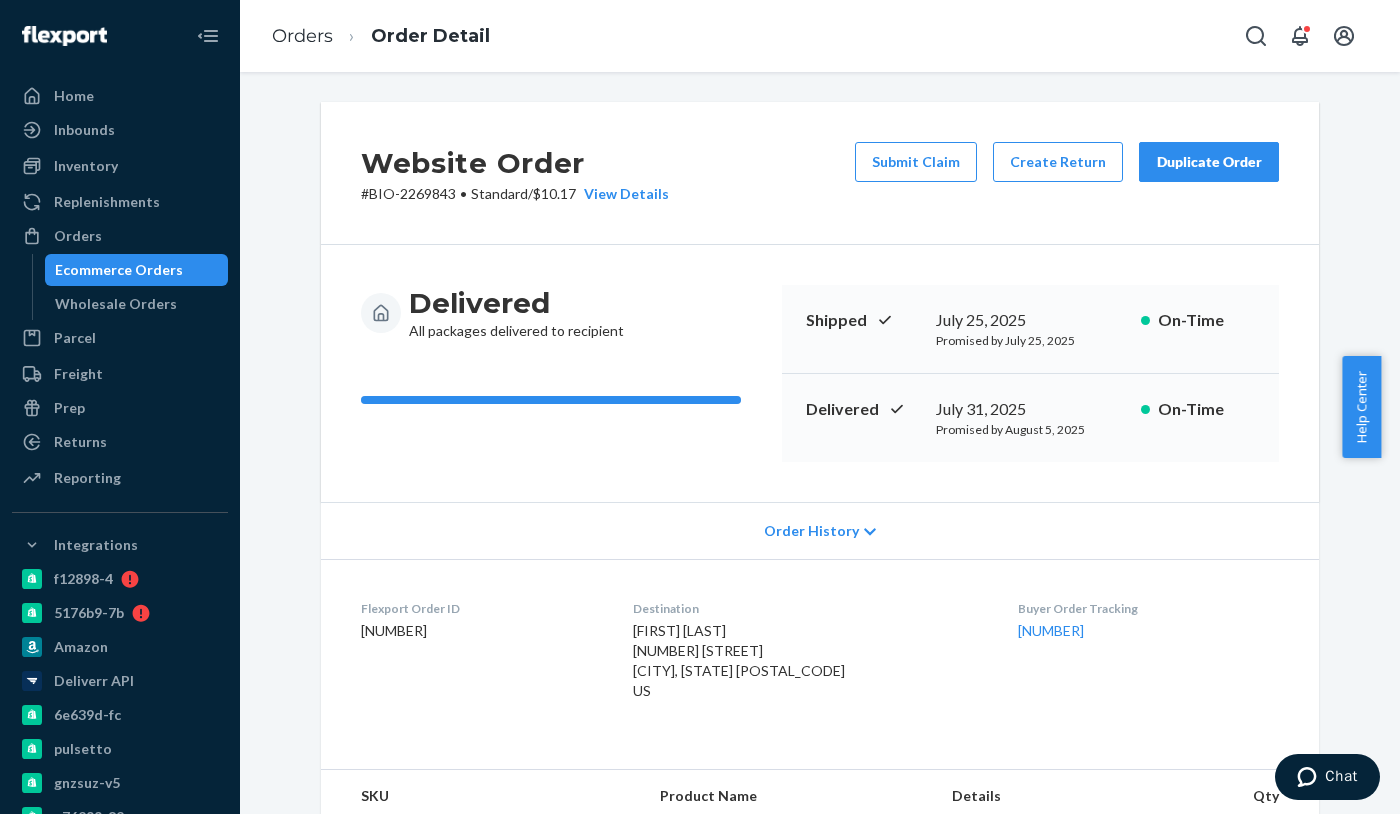 click on "Website Order # BIO-2269843 • Standard  /  $10.17 View Details Submit Claim Create Return Duplicate Order Delivered All packages delivered to recipient Shipped [DATE], [YEAR] Promised by [DATE], [YEAR] On-Time Delivered [DATE] - [TIME] [TIMEZONE] Promised by [DATE], [YEAR] On-Time Order History Flexport Order ID [NUMBER] Destination [FIRST] [LAST]
[NUMBER] [STREET]
[CITY], [STATE] [POSTAL_CODE]
US Buyer Order Tracking [NUMBER] SKU Product Name Details Qty bioma_probiotics Bioma probiotics DSKU: D6DZXYQEE2L 3 Package 1 of 1 Shipped via DHL, Tracked & Delivered by USPS   [NUMBER] 1   SKU   3   Units From UAB Gut Health
[CITY], [STATE] [POSTAL_CODE] Shipment ID [NUMBER] Processing Shipped [DATE] Delivered [DATE] - [TIME] [TIMEZONE] Package History SKU Product Name Details Qty bioma_probiotics Bioma probiotics DSKU: D6DZXYQEE2L Lot Number: 04222580 Expiration Date: [DATE], [YEAR] 3" at bounding box center [820, 443] 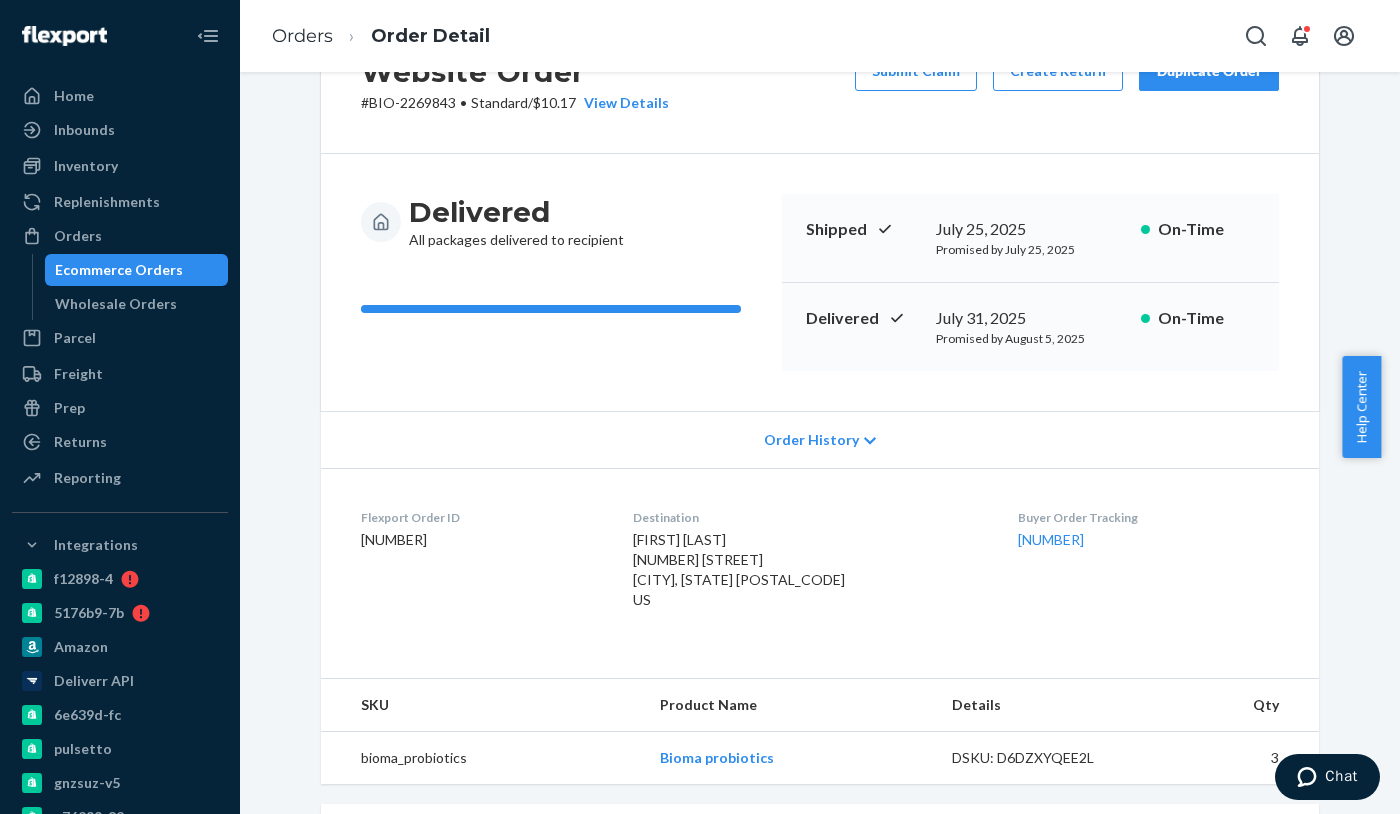 scroll, scrollTop: 0, scrollLeft: 0, axis: both 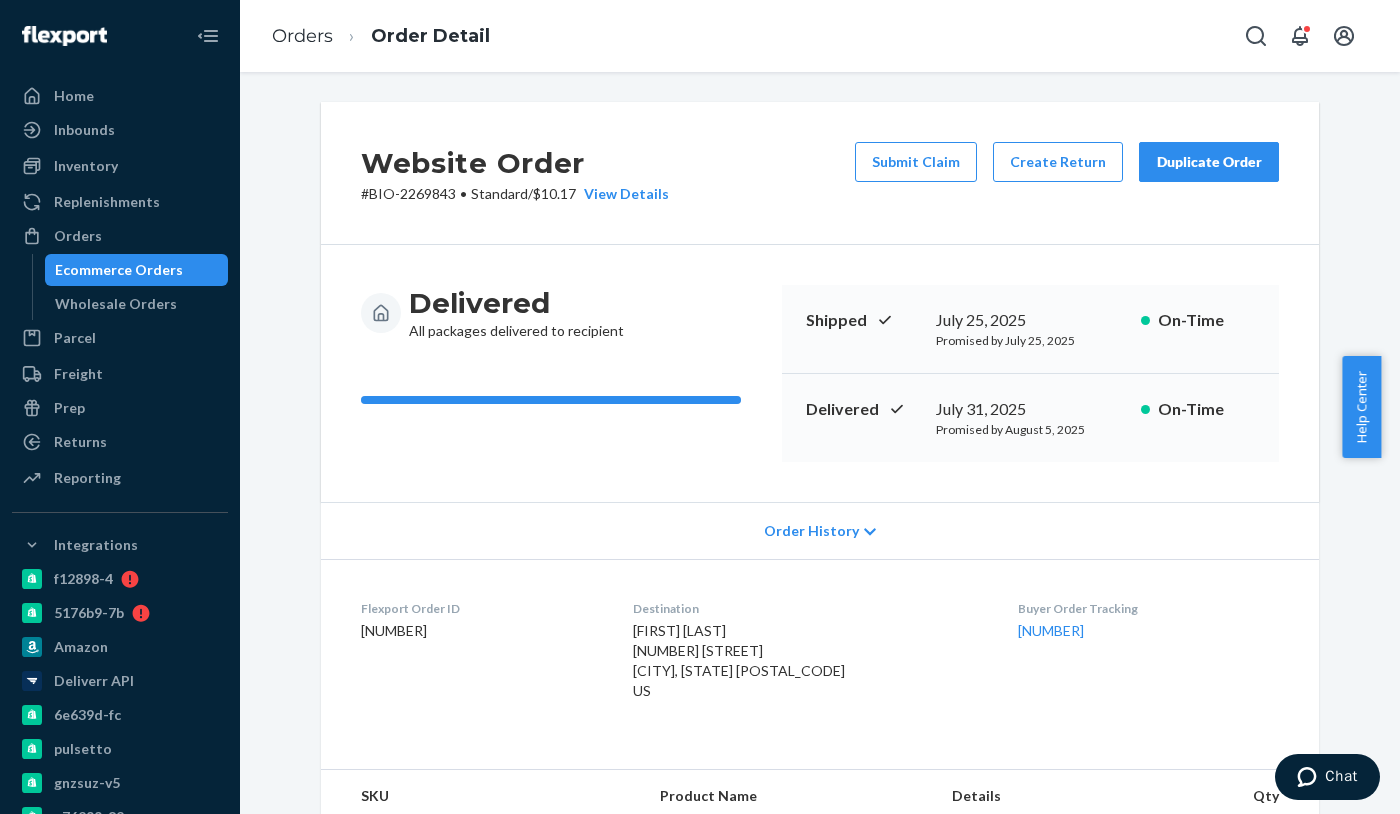 drag, startPoint x: 1340, startPoint y: 247, endPoint x: 887, endPoint y: 251, distance: 453.01767 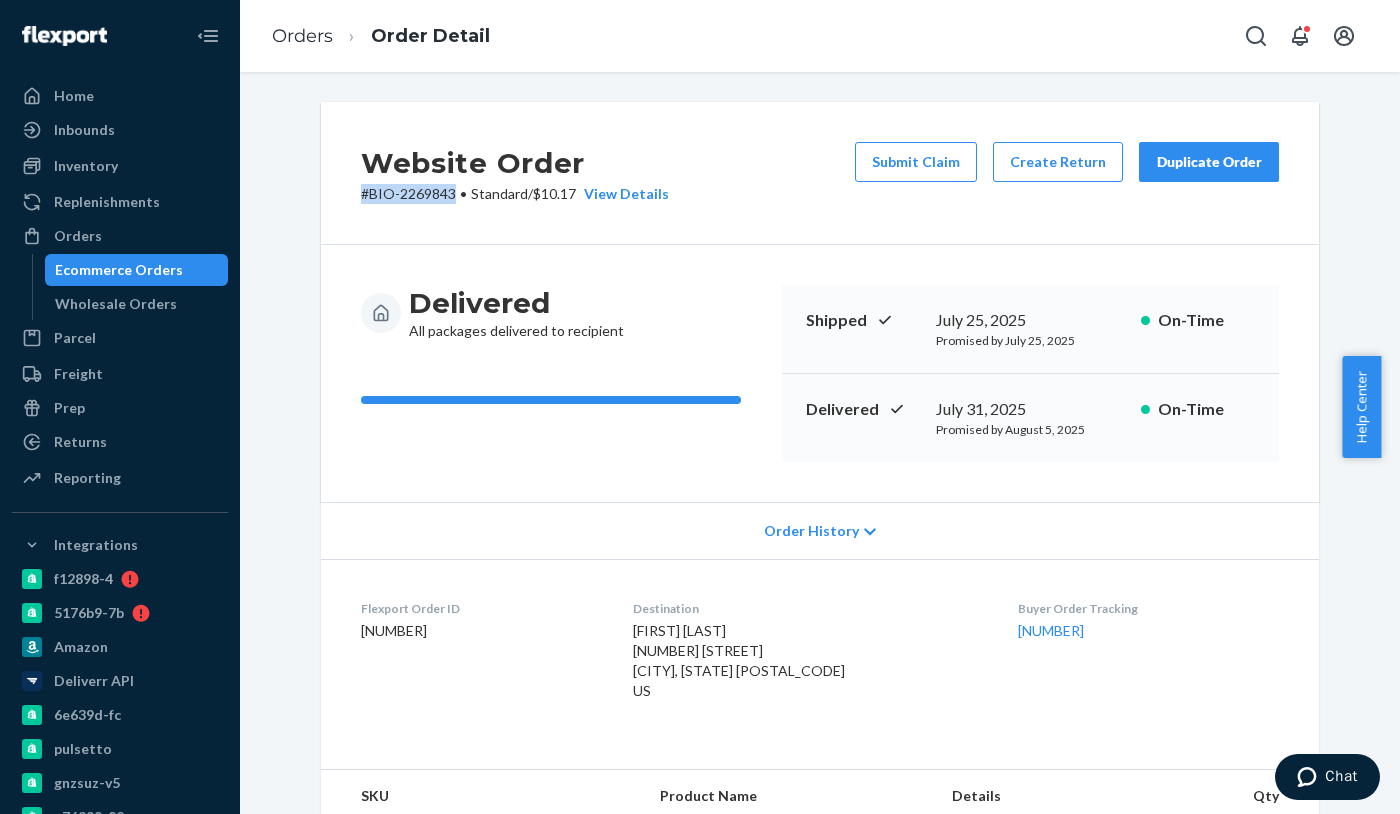 drag, startPoint x: 350, startPoint y: 187, endPoint x: 448, endPoint y: 201, distance: 98.99495 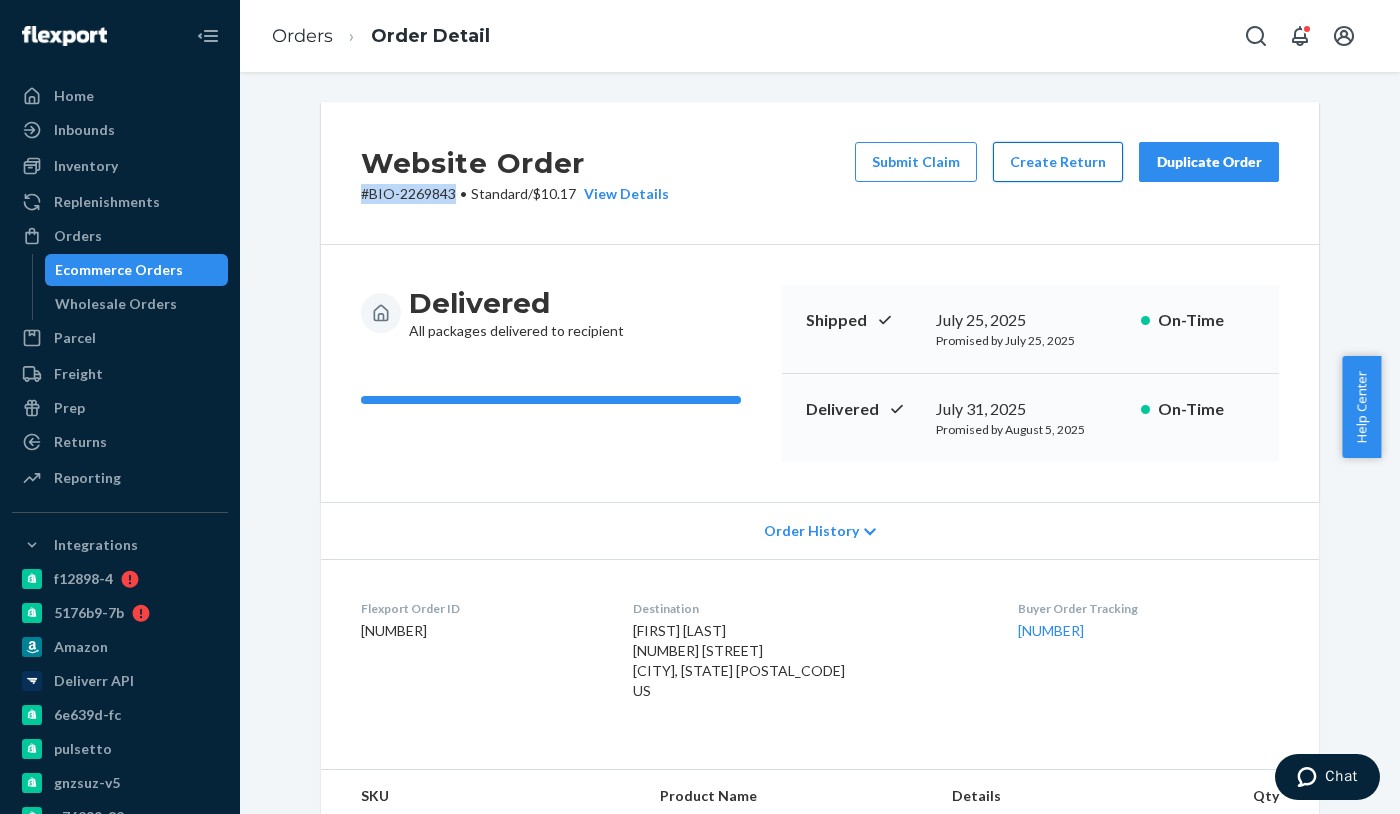 click on "Create Return" at bounding box center [1058, 162] 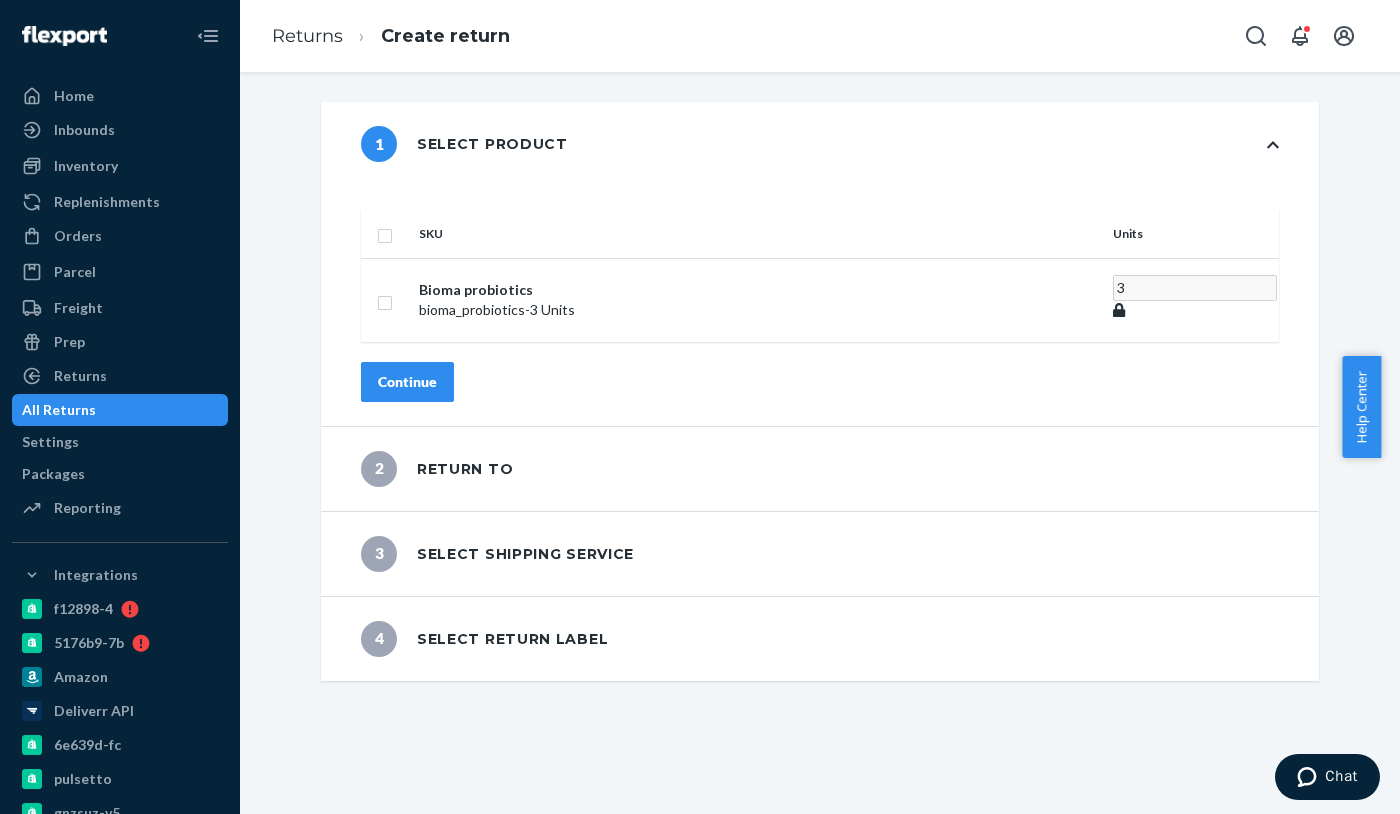 click on "1 Select product SKU Units Bioma probiotics bioma_probiotics  -  3   Units 3 Continue 2 Return to 3 Select shipping service 4 Select return label" at bounding box center (820, 391) 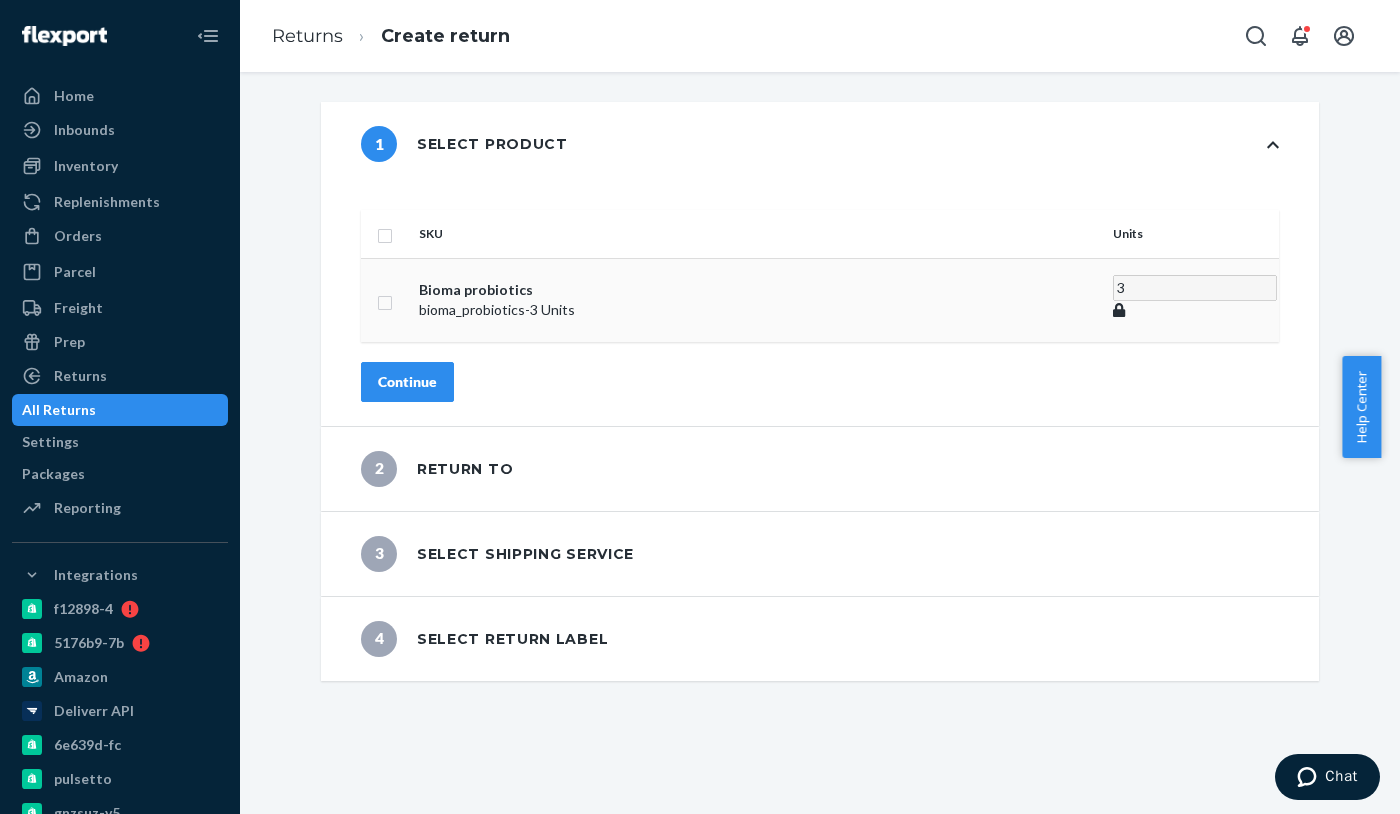 click on "bioma_probiotics  -  3   Units" at bounding box center (758, 310) 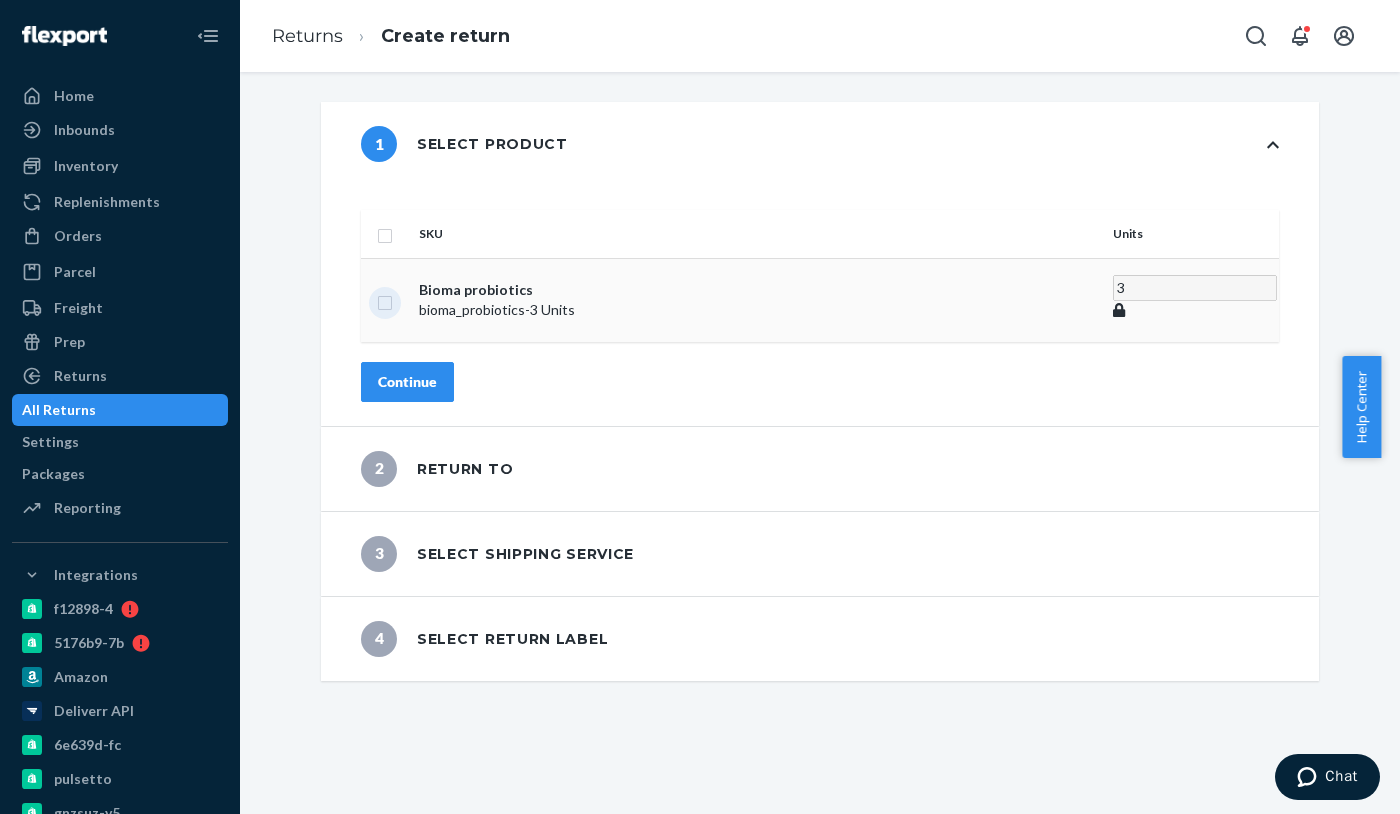 click at bounding box center [385, 300] 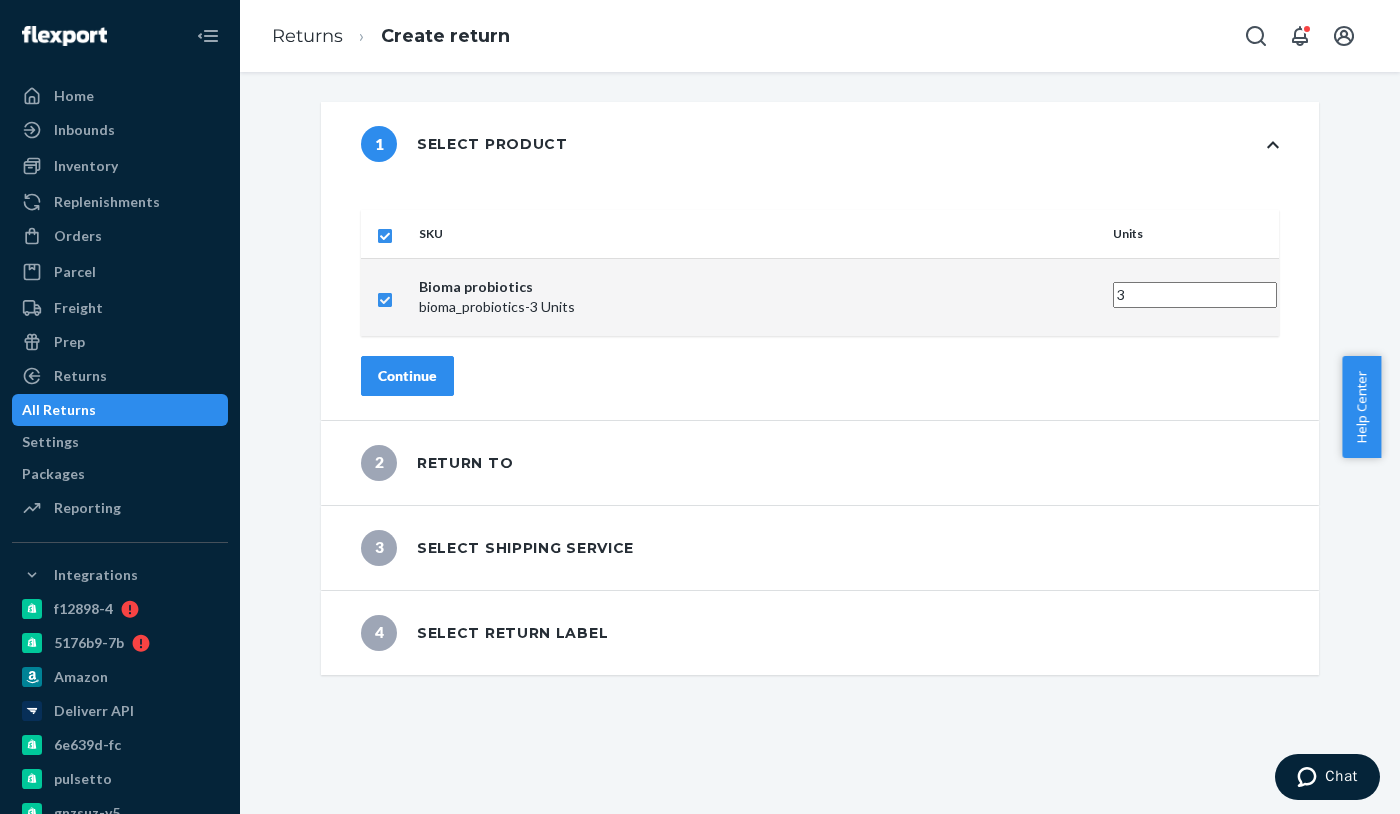 click on "Continue" at bounding box center (407, 376) 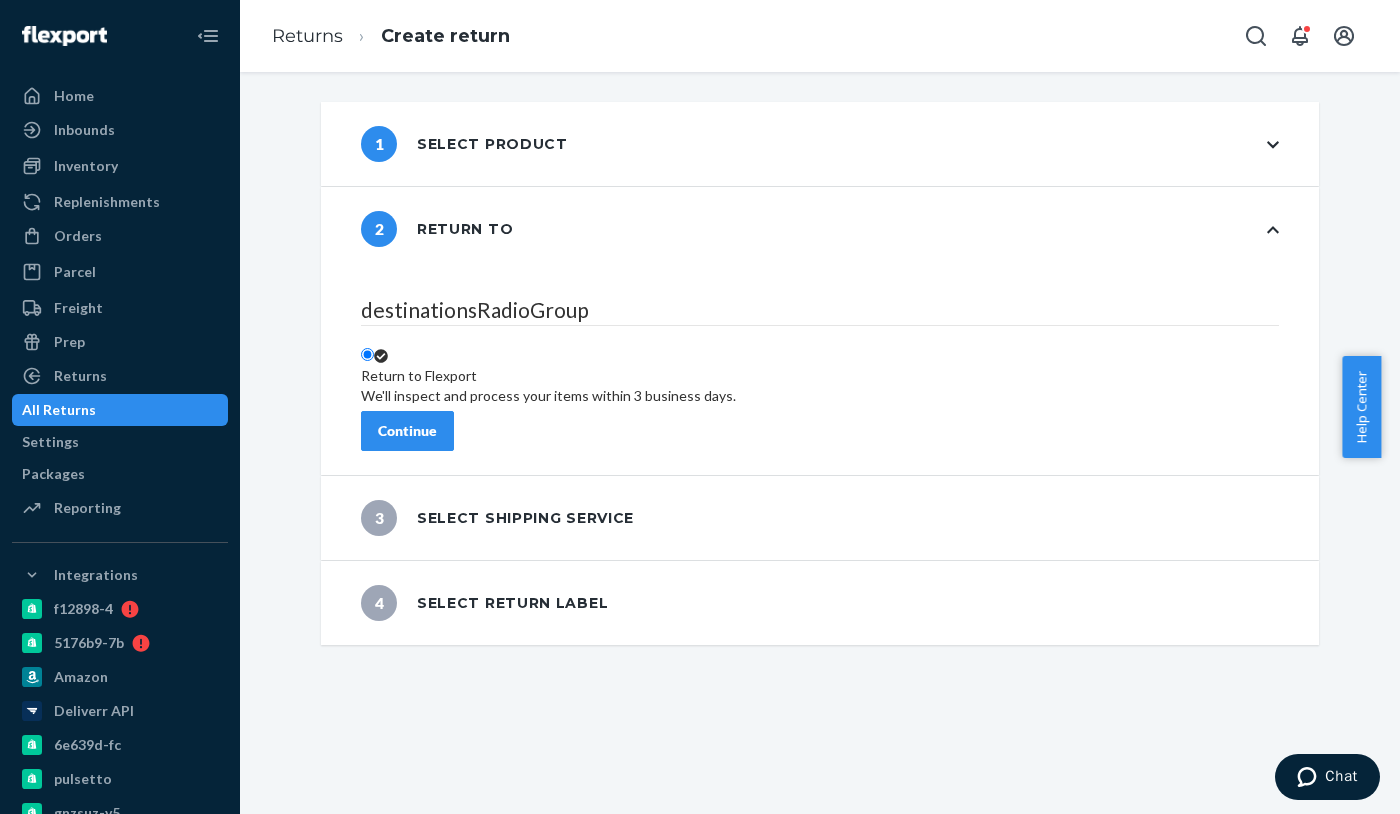 click on "Continue" at bounding box center [407, 431] 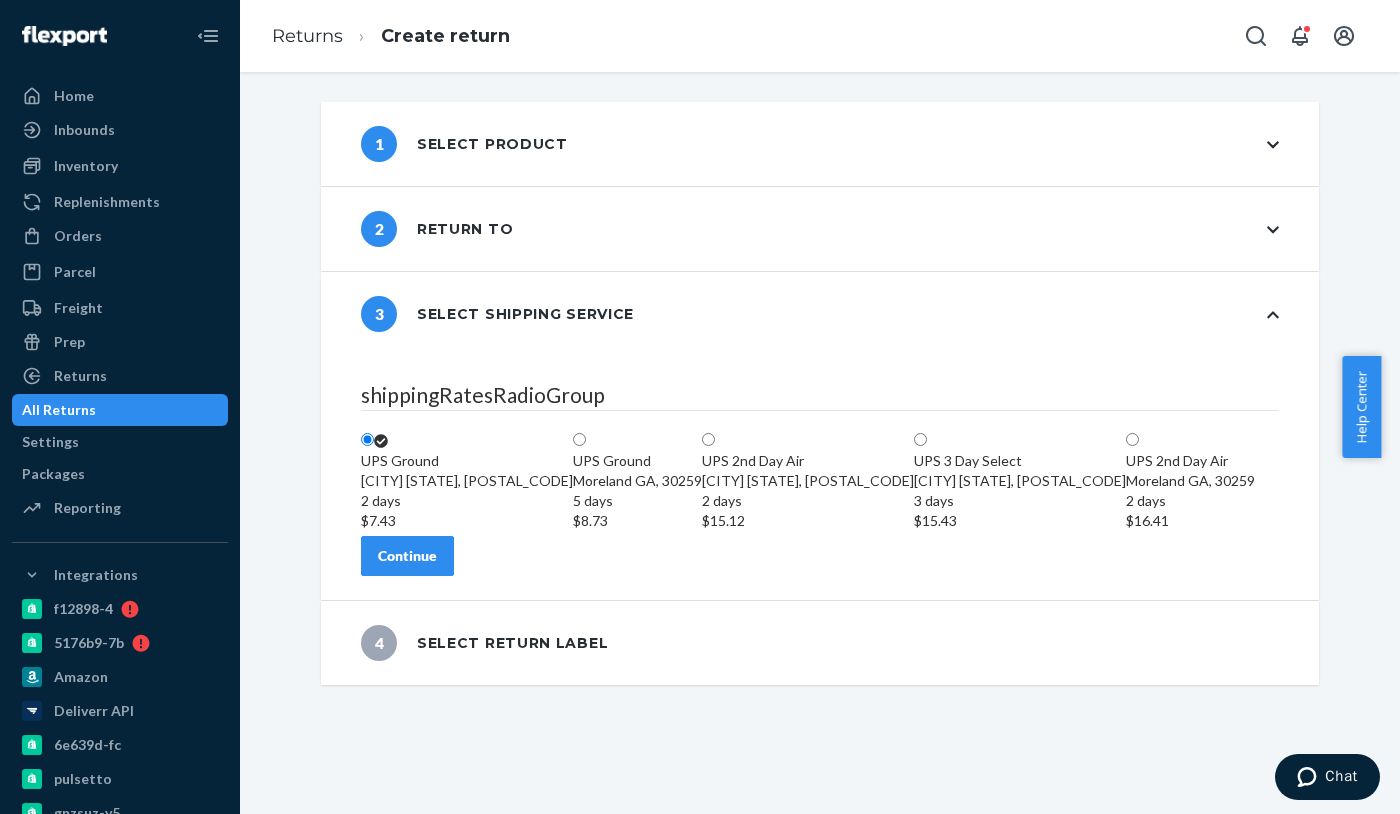 click on "Continue" at bounding box center (407, 556) 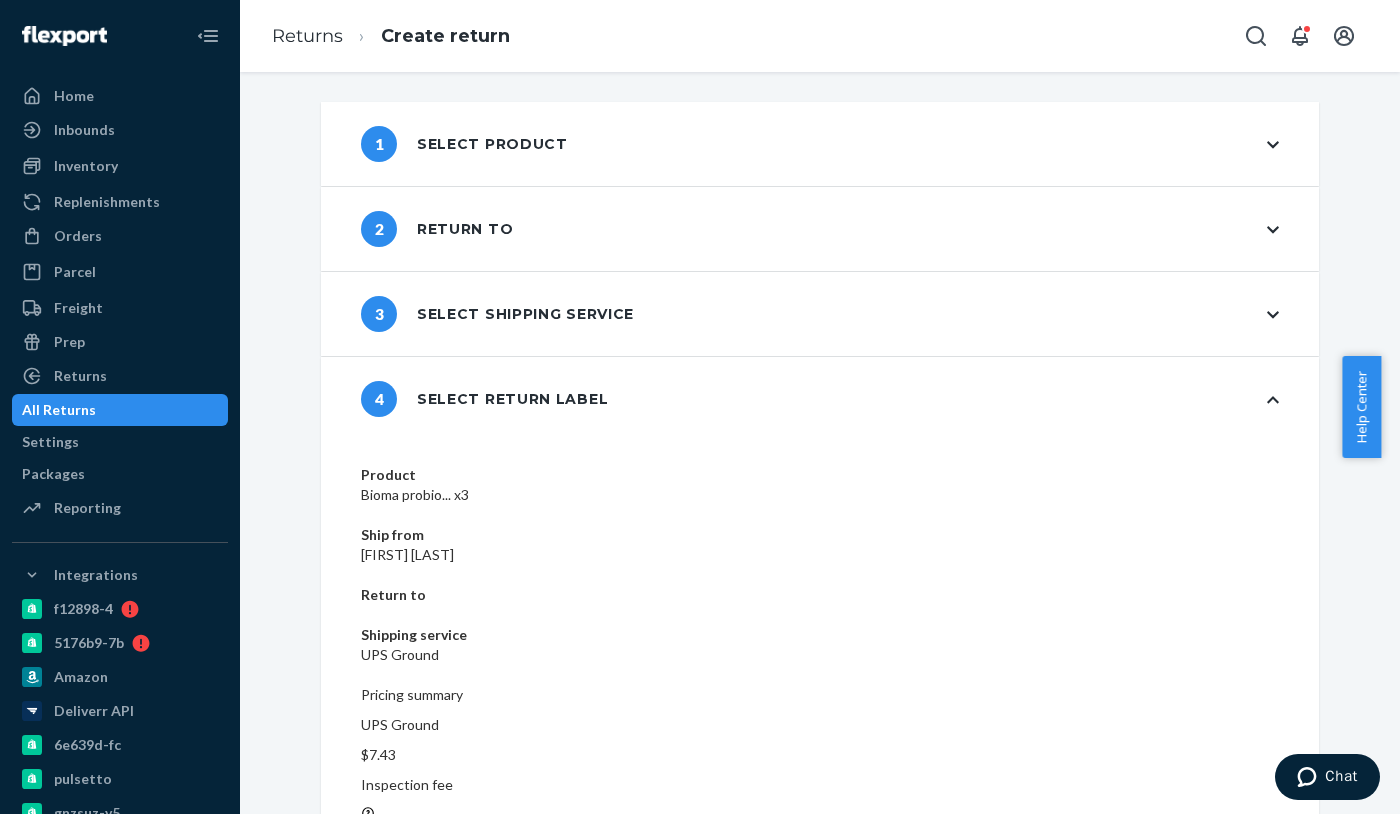 scroll, scrollTop: 2, scrollLeft: 0, axis: vertical 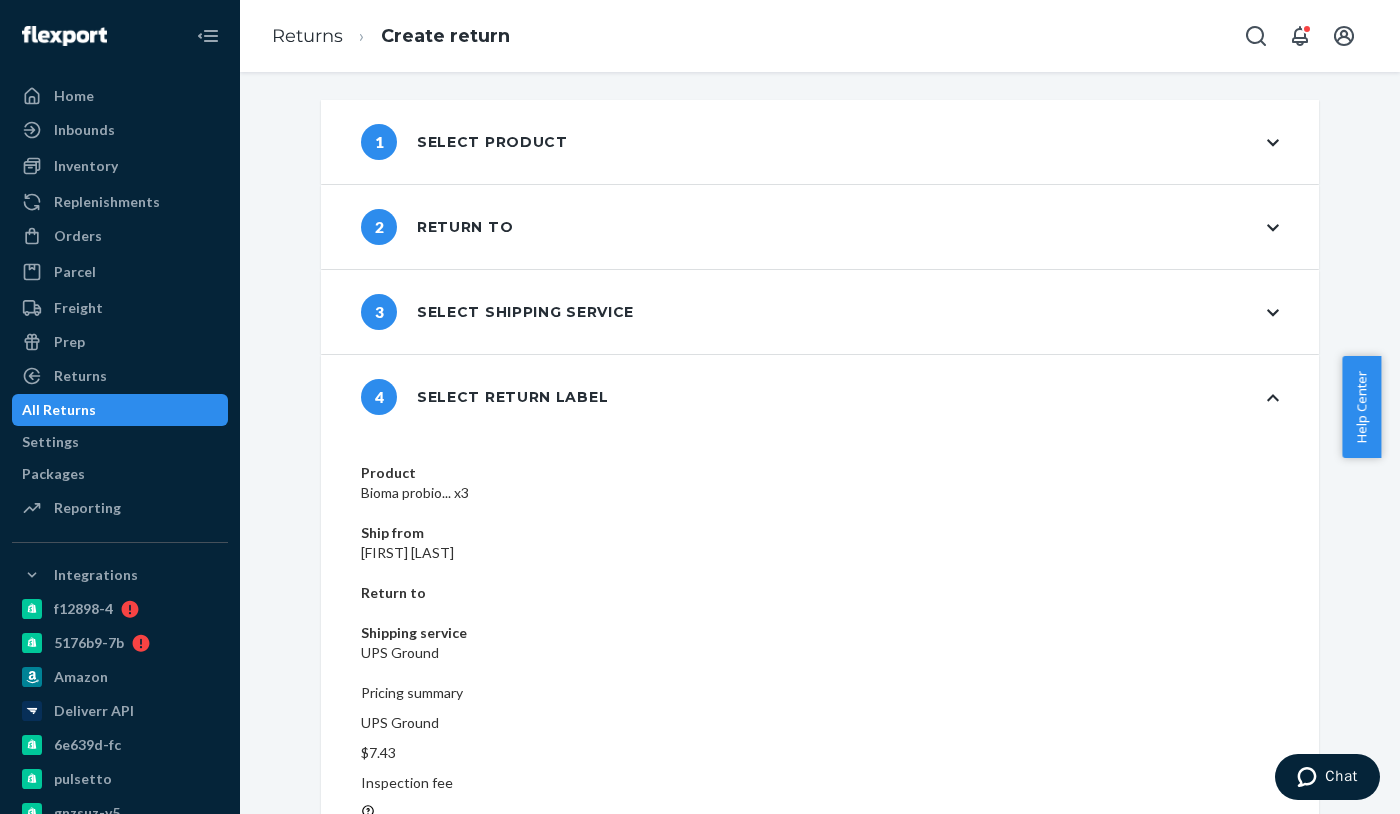 click on "Create return label" at bounding box center [440, 994] 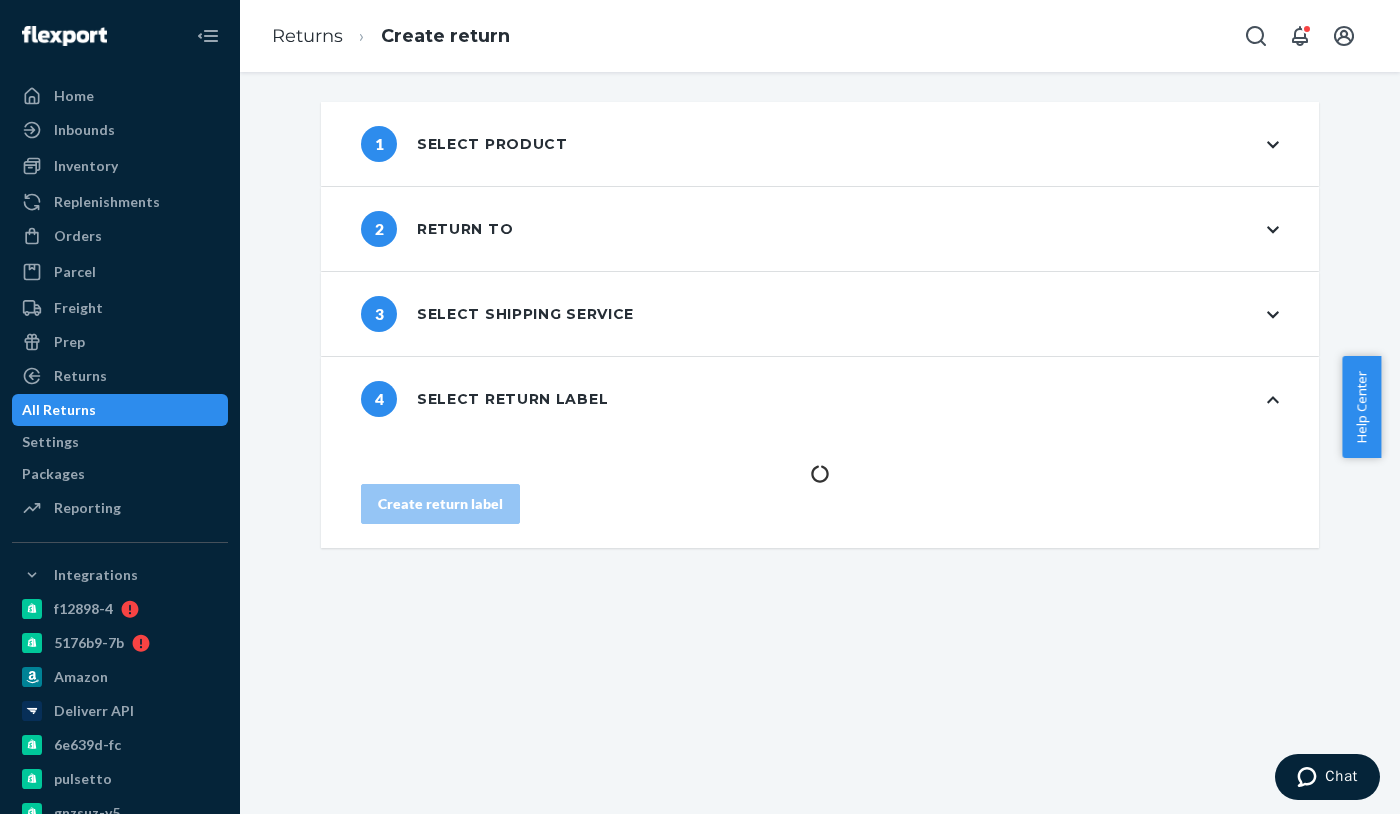 scroll, scrollTop: 0, scrollLeft: 0, axis: both 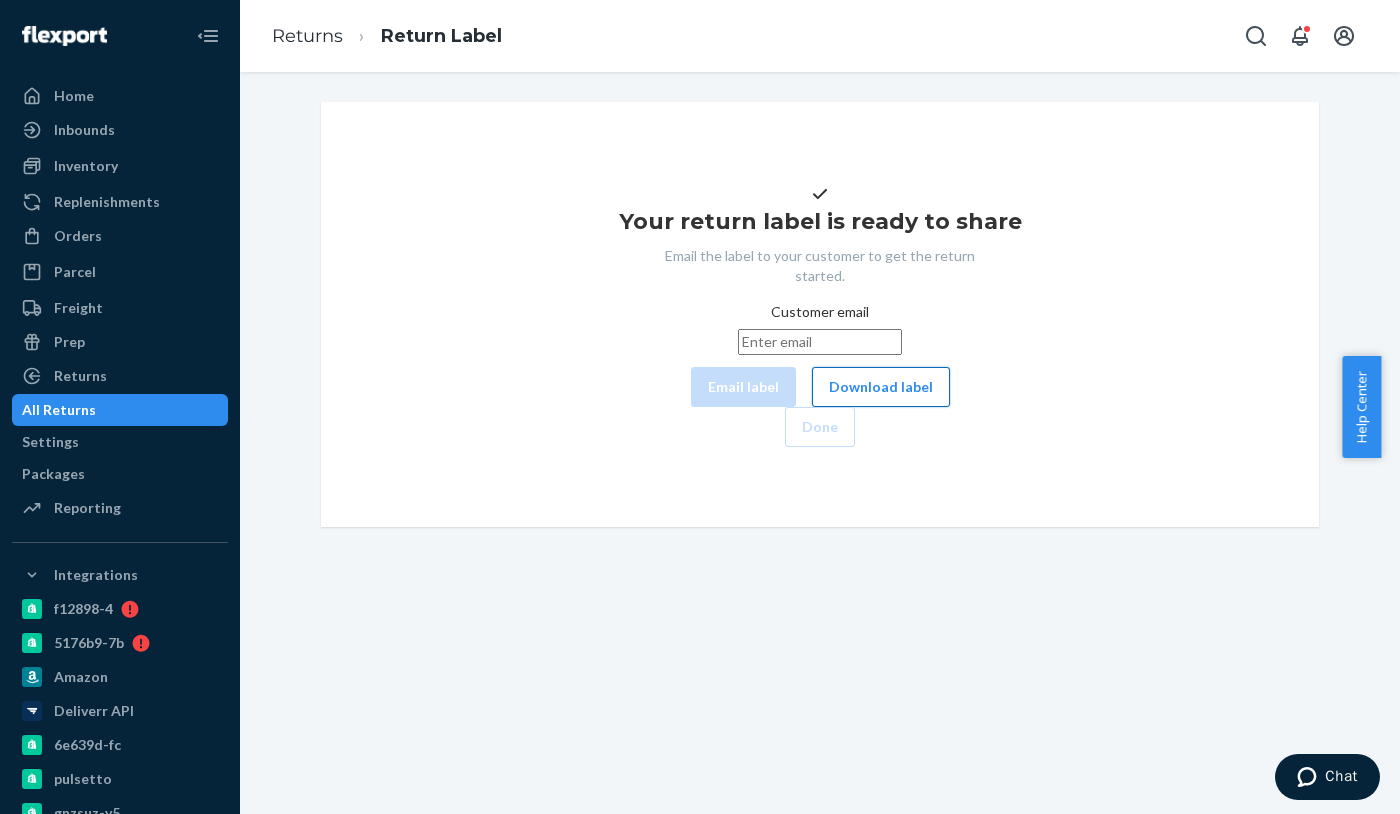 click on "Download label" at bounding box center [881, 387] 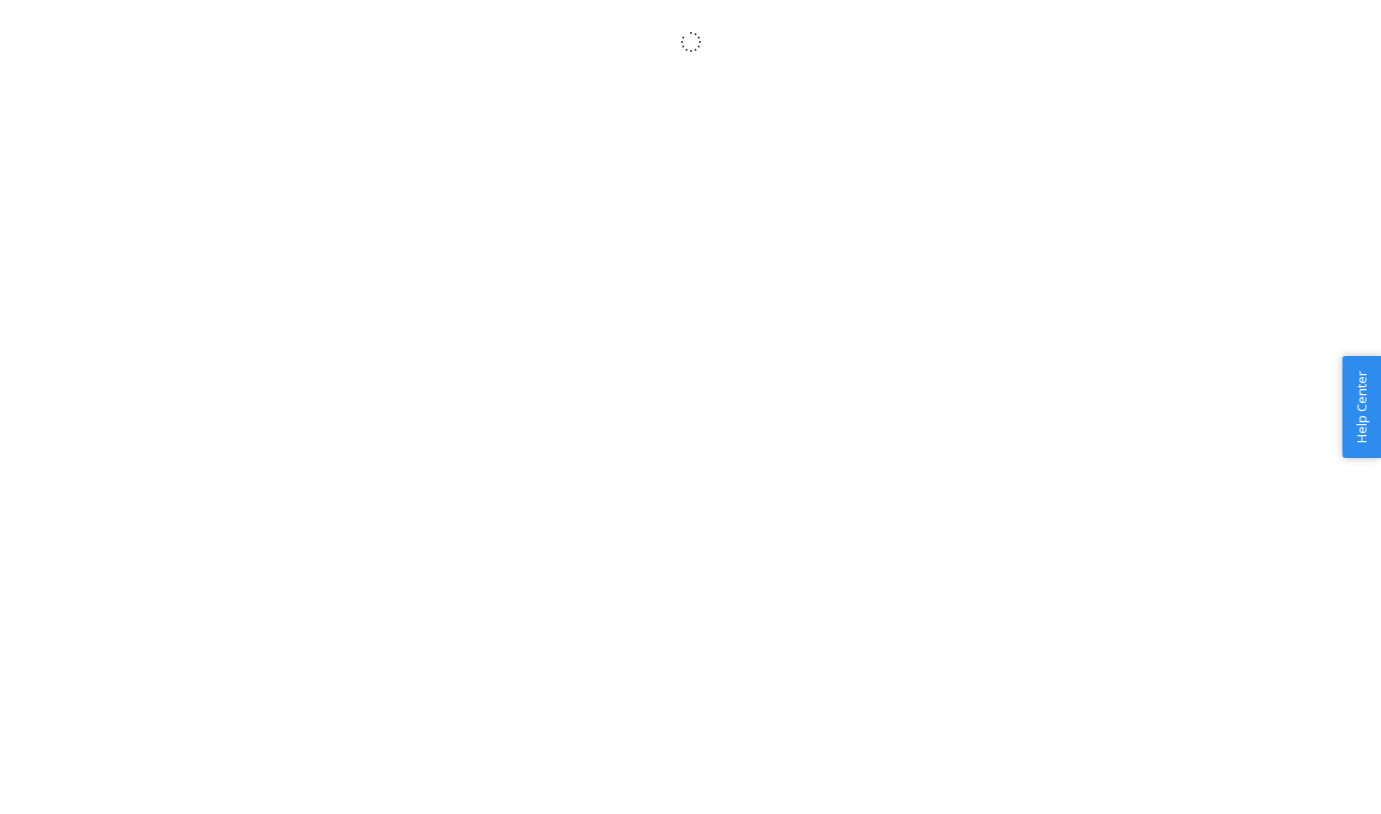 scroll, scrollTop: 0, scrollLeft: 0, axis: both 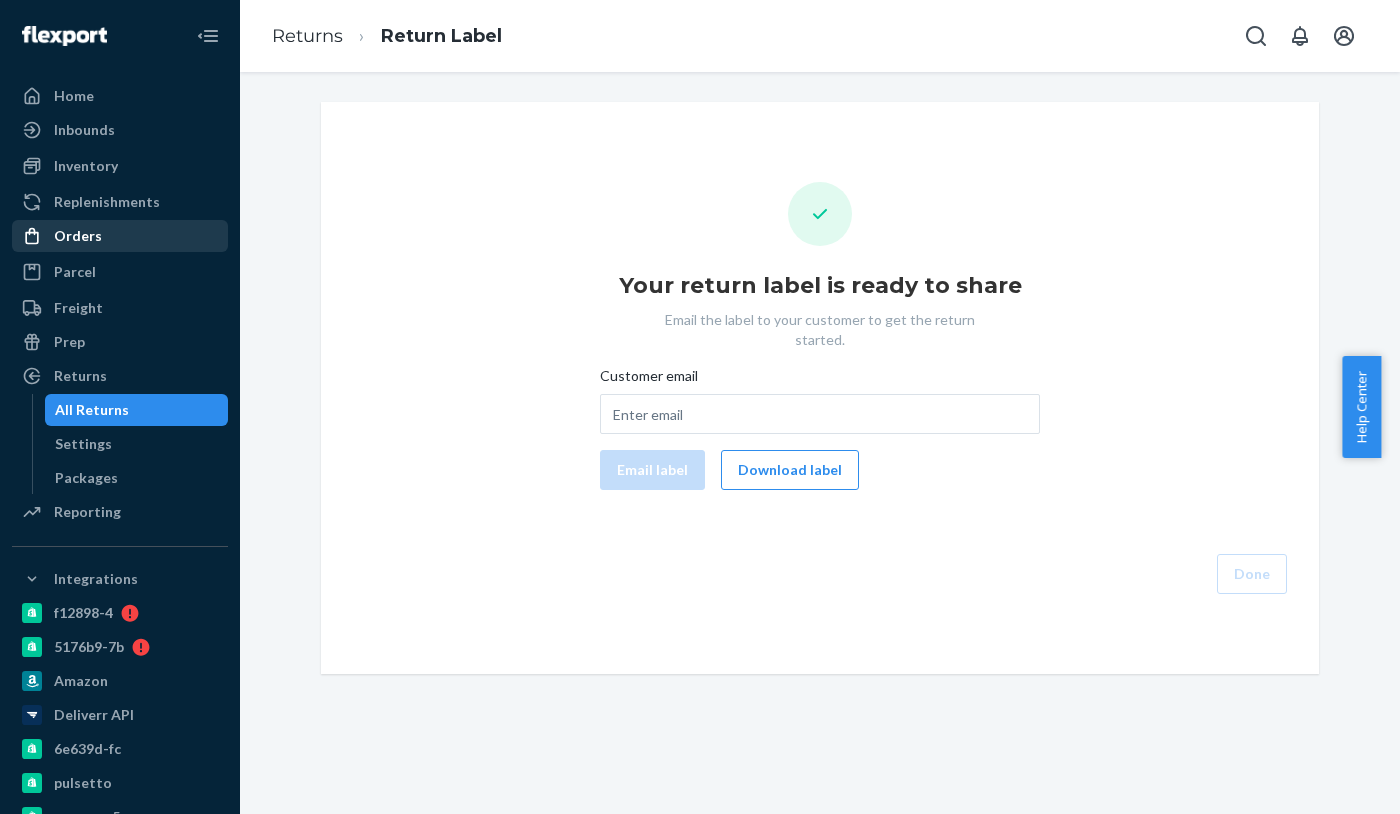 click on "Orders" at bounding box center [120, 236] 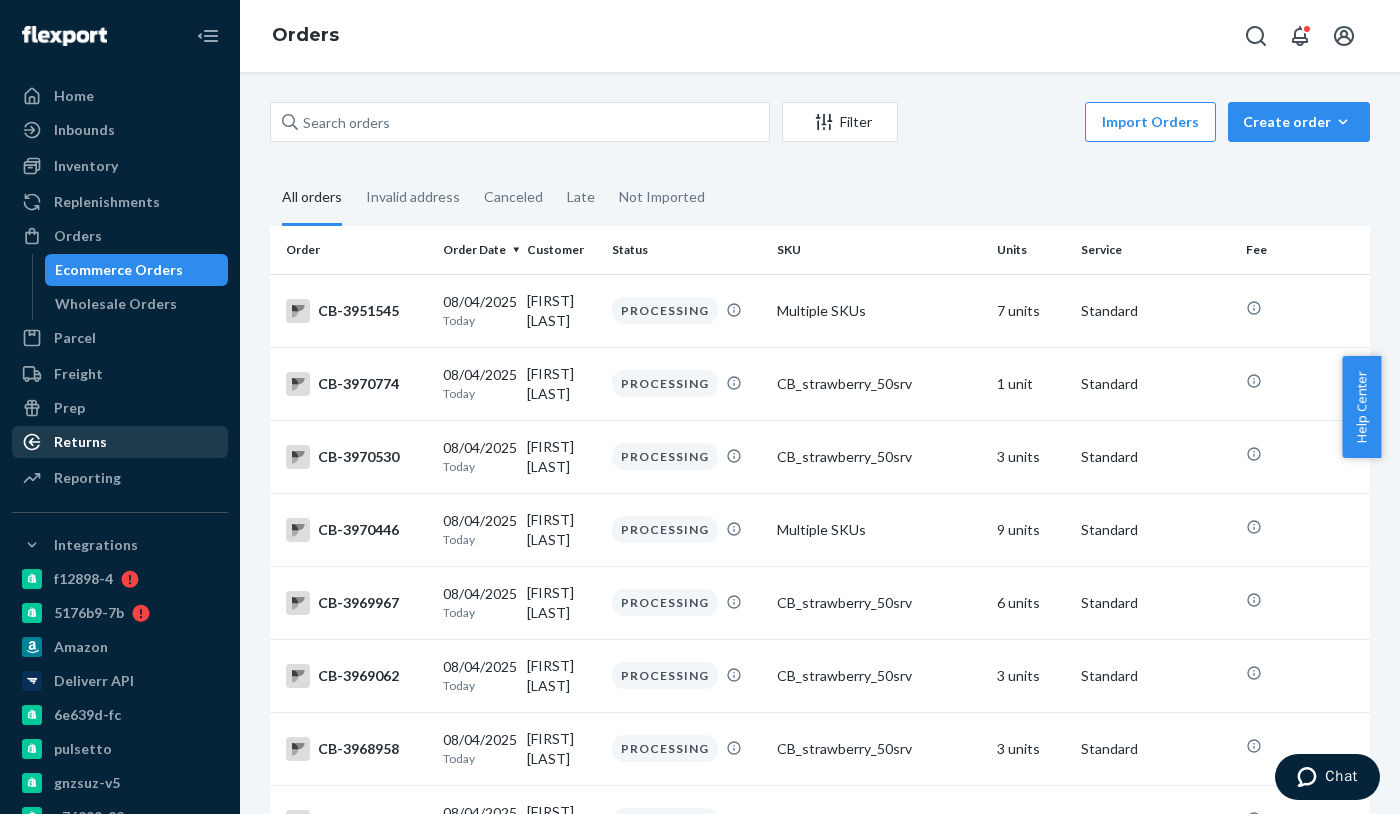 click on "Returns" at bounding box center (120, 442) 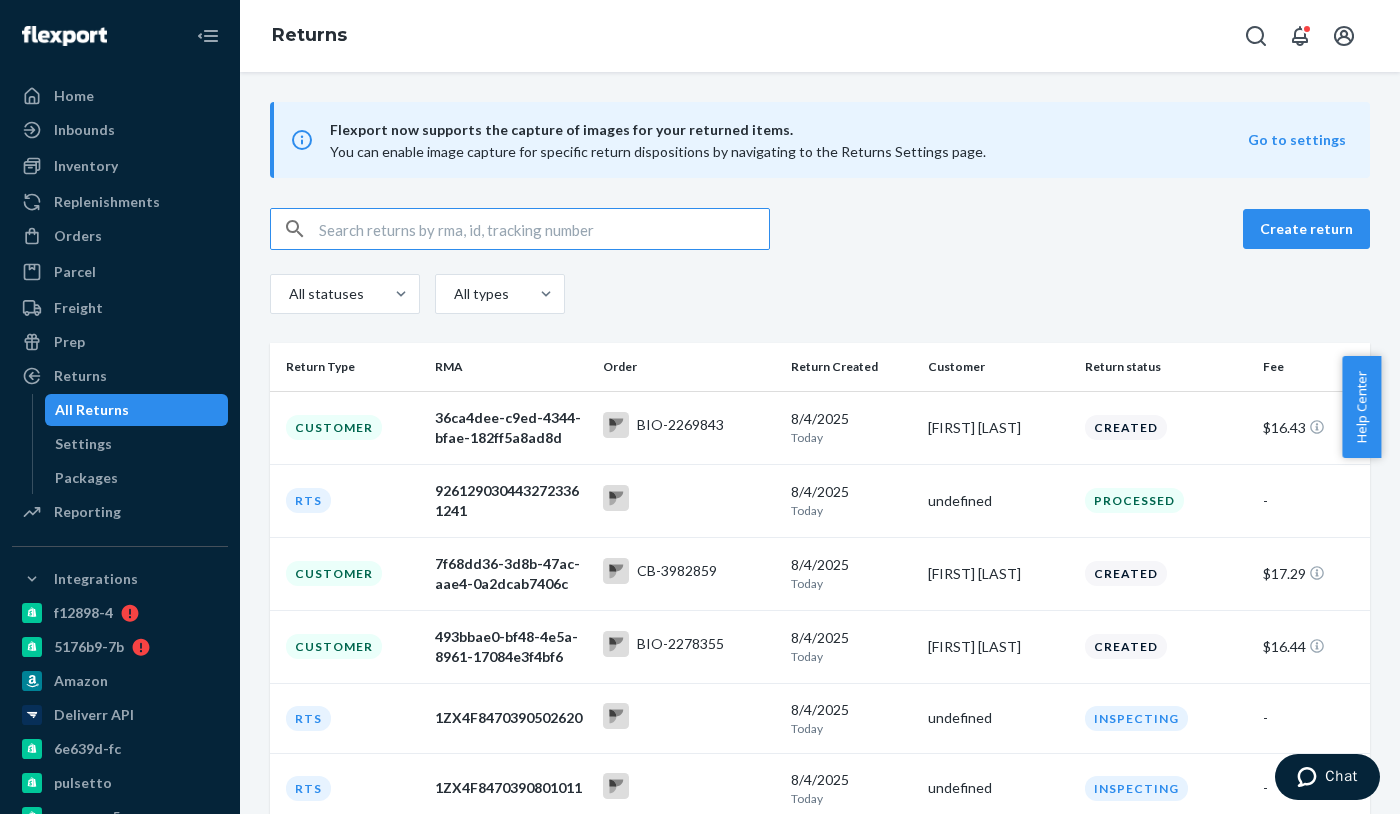 click at bounding box center [544, 229] 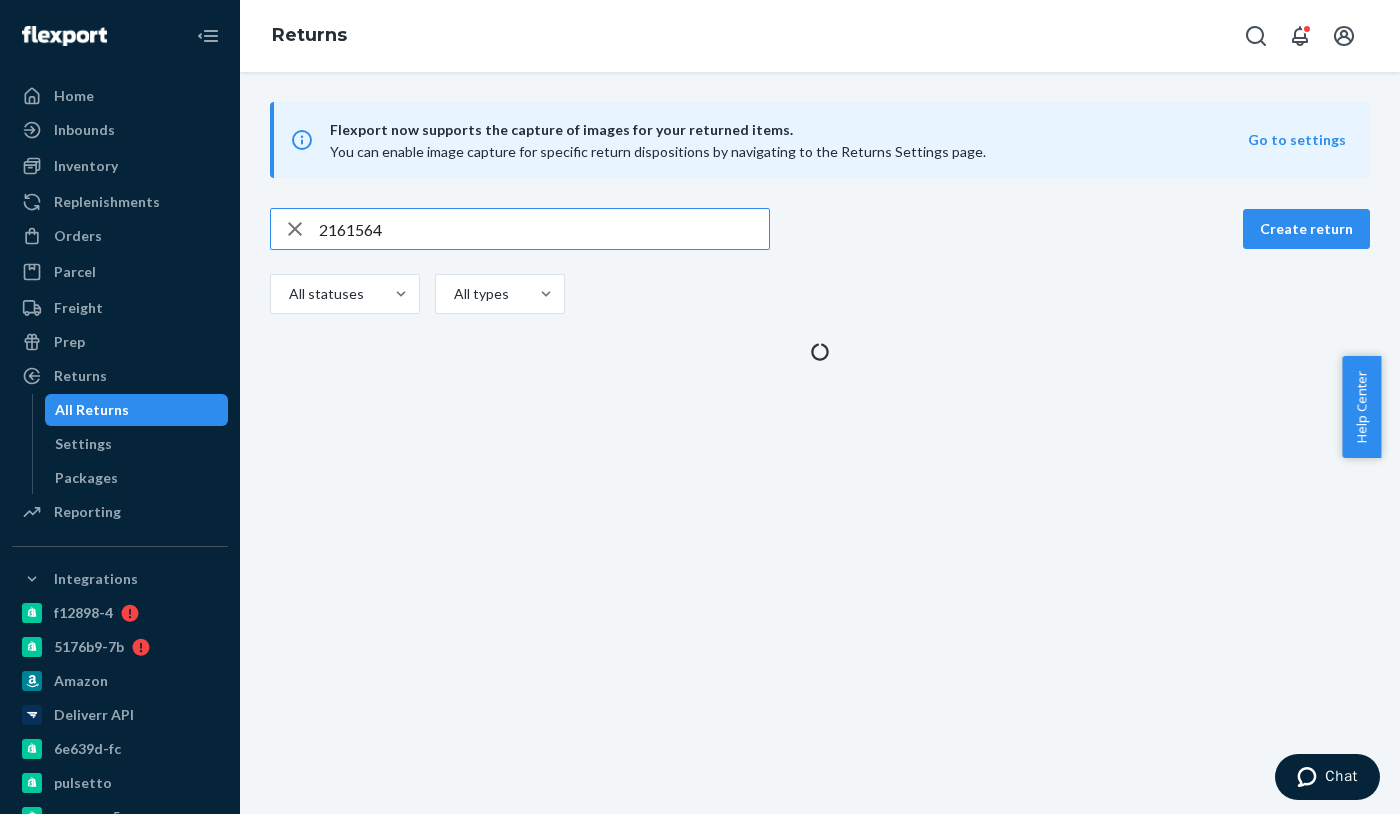 type on "2161564" 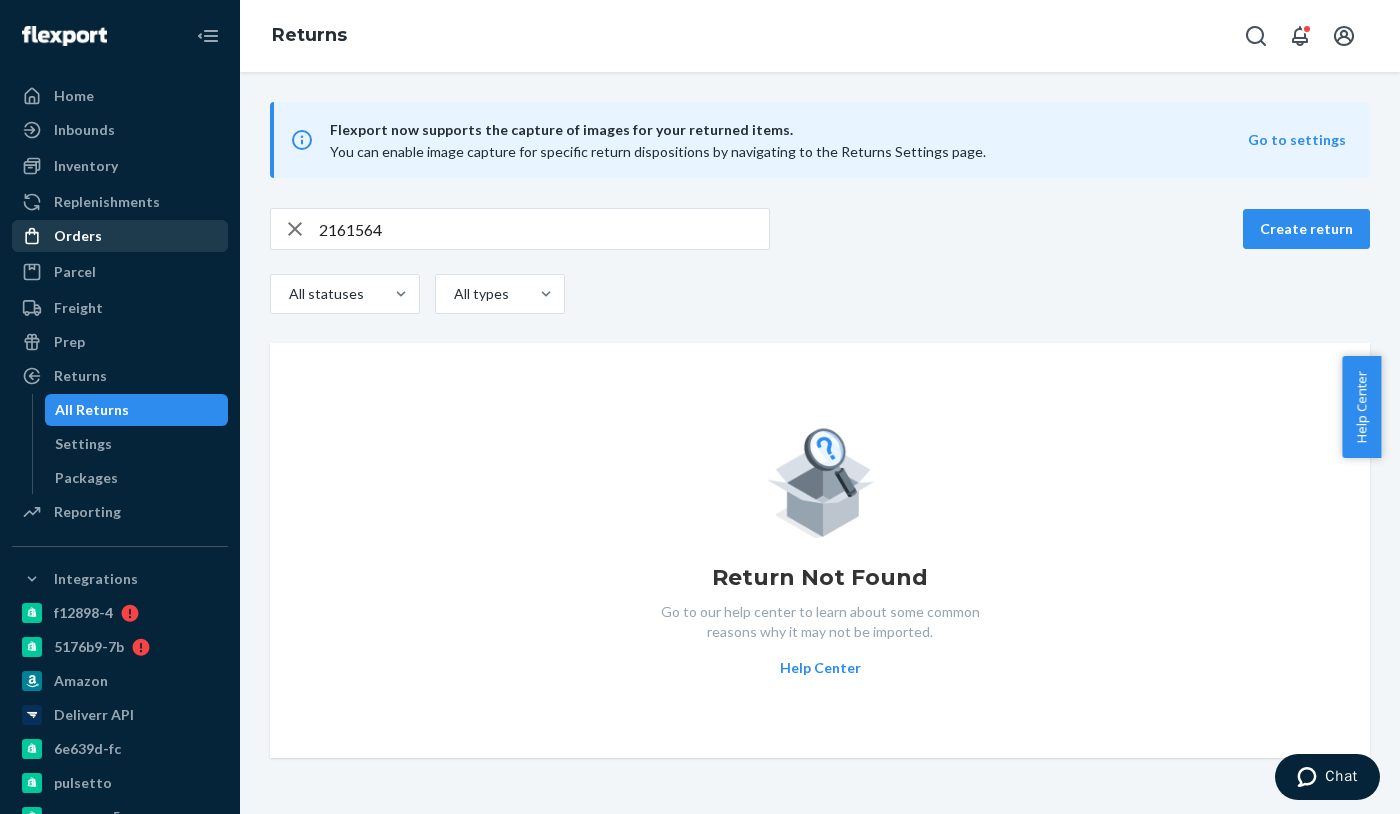 click on "Orders" at bounding box center [120, 236] 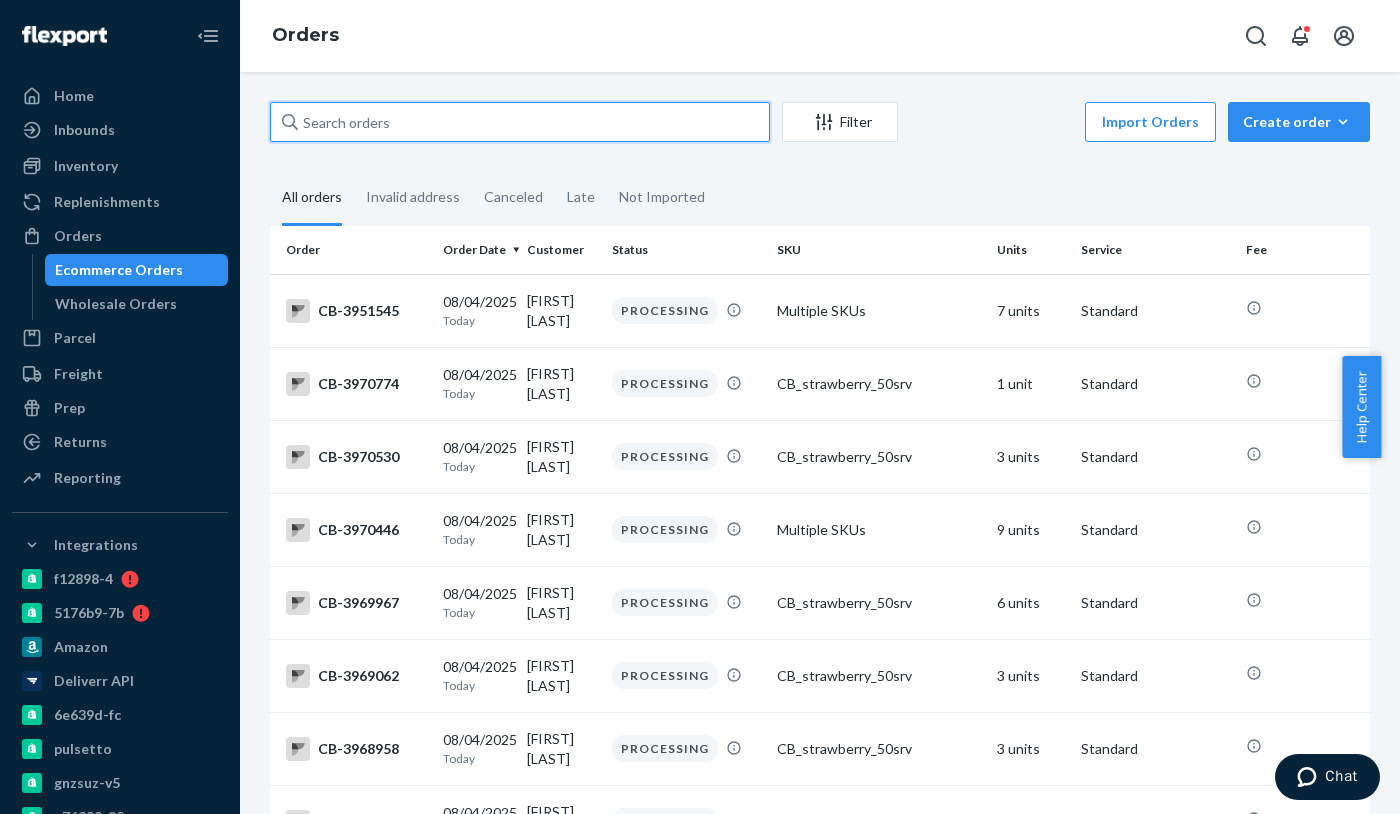 click at bounding box center (520, 122) 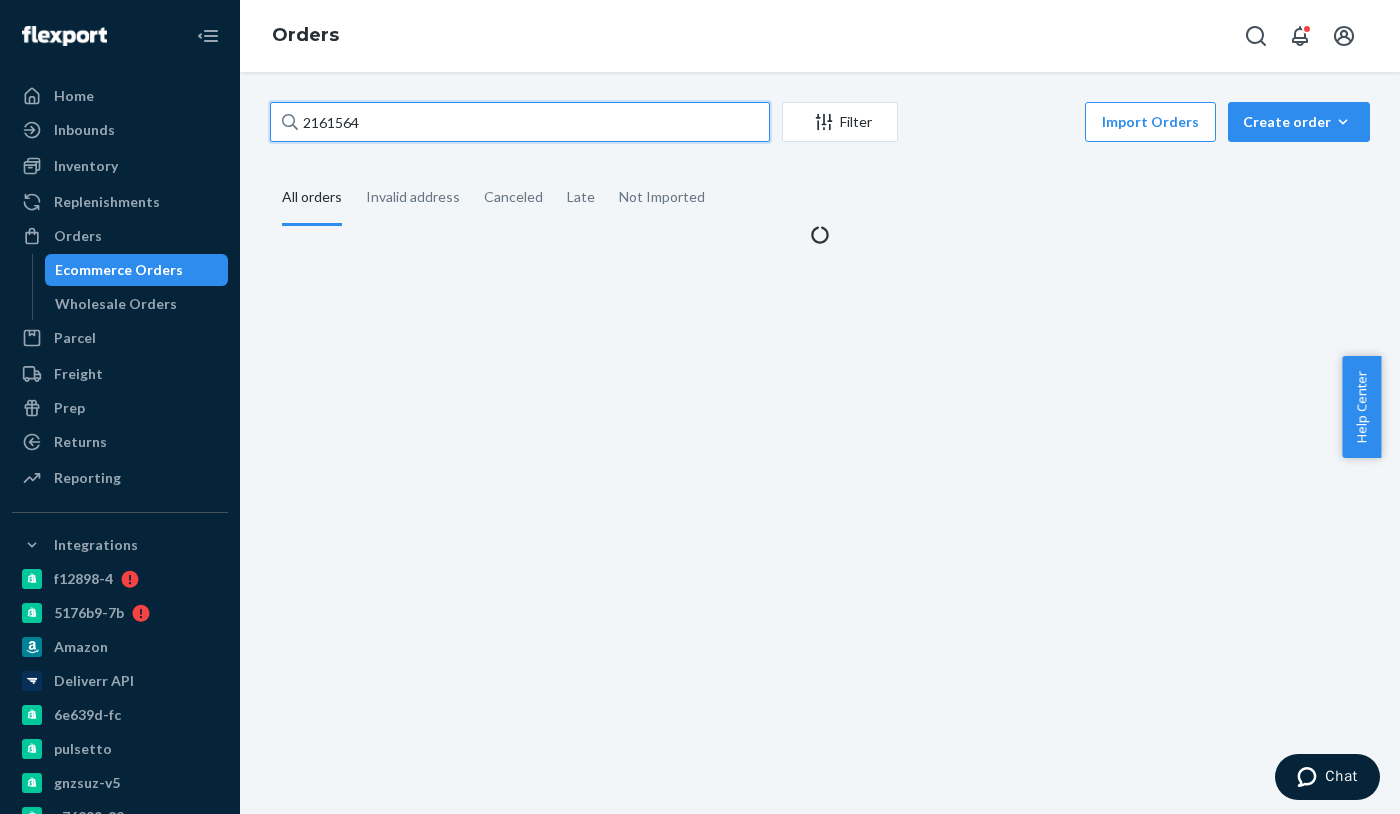 type on "2161564" 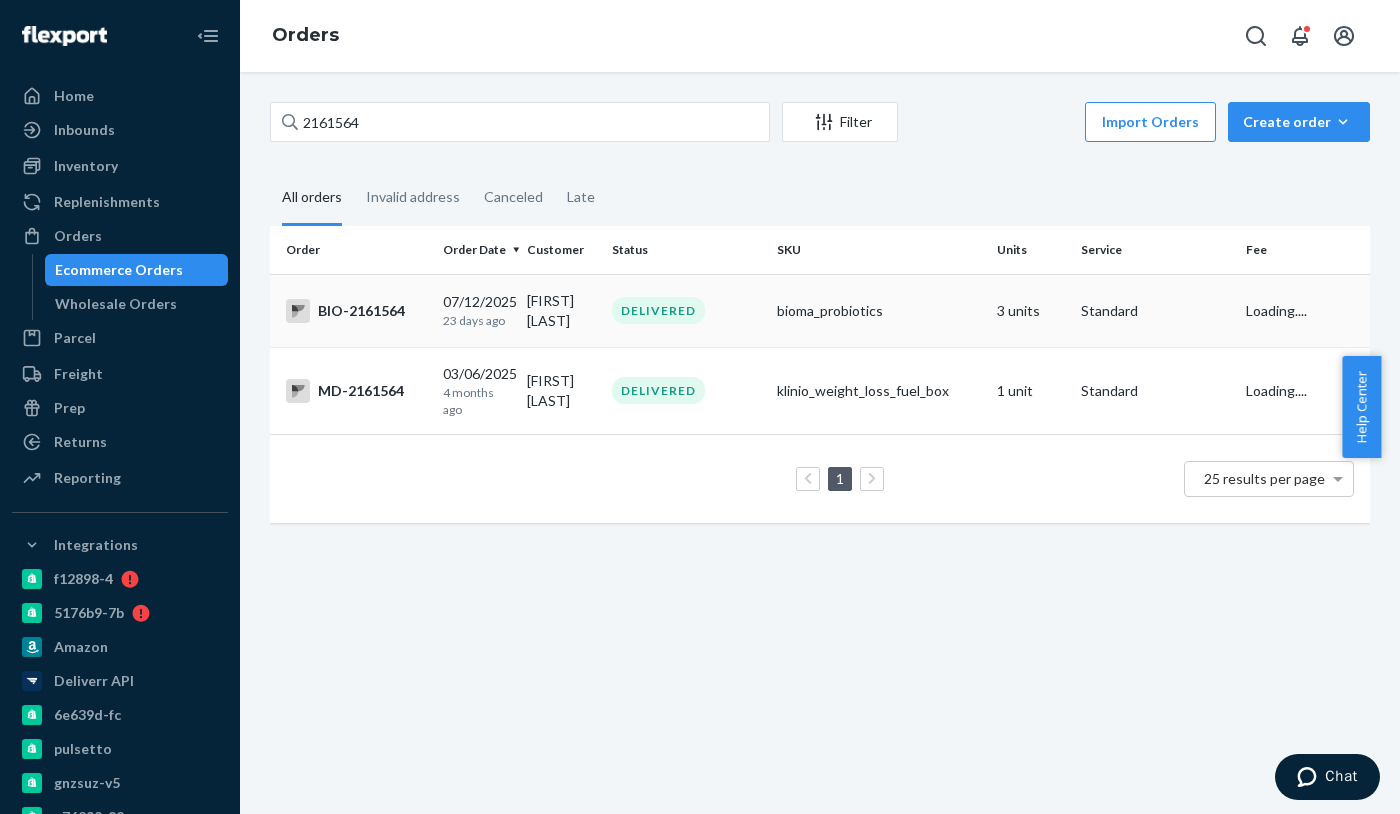 click on "bioma_probiotics" at bounding box center (879, 311) 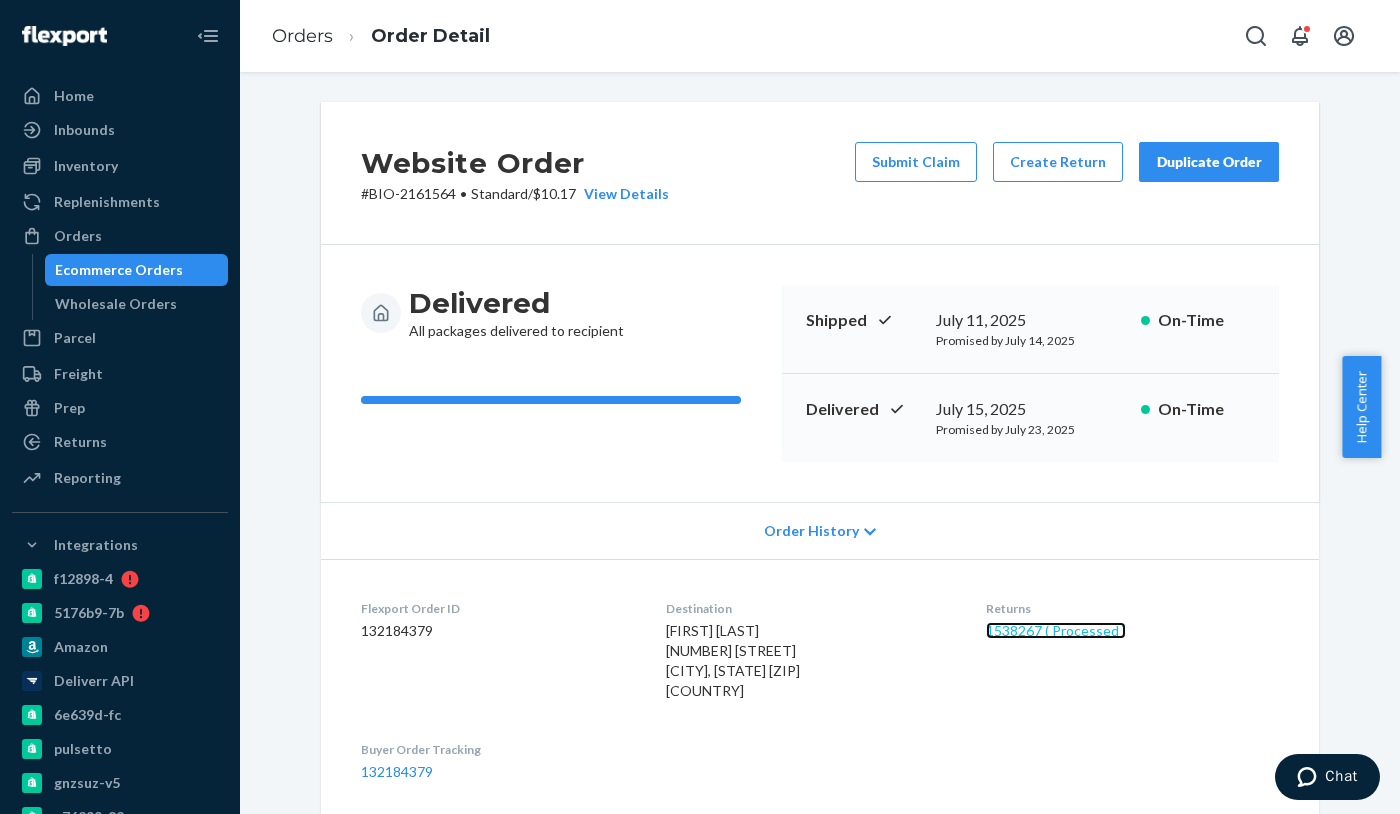 click on "1538267 ( Processed )" at bounding box center [1056, 630] 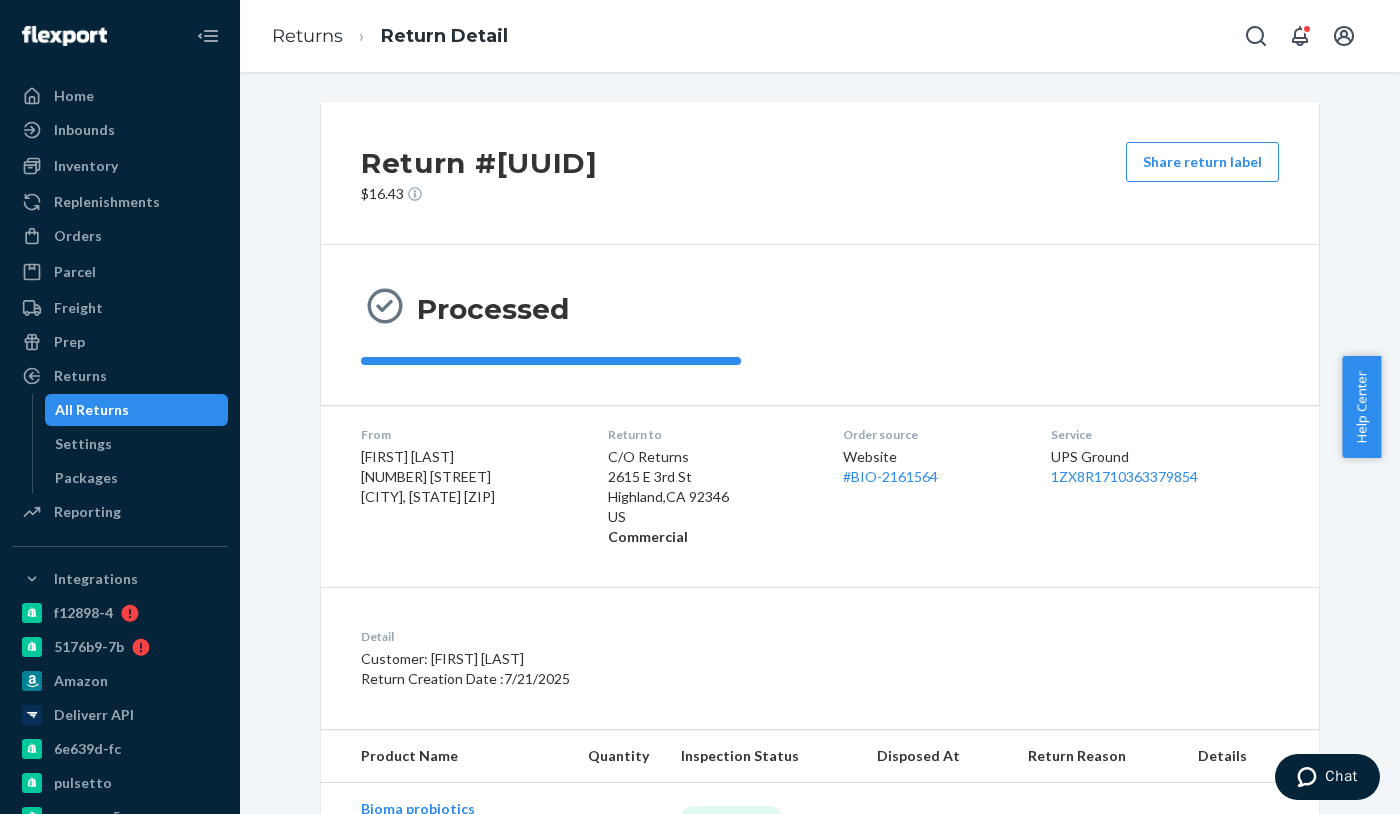click on "Service UPS Ground 1ZX8R1710363379854" at bounding box center [1165, 486] 